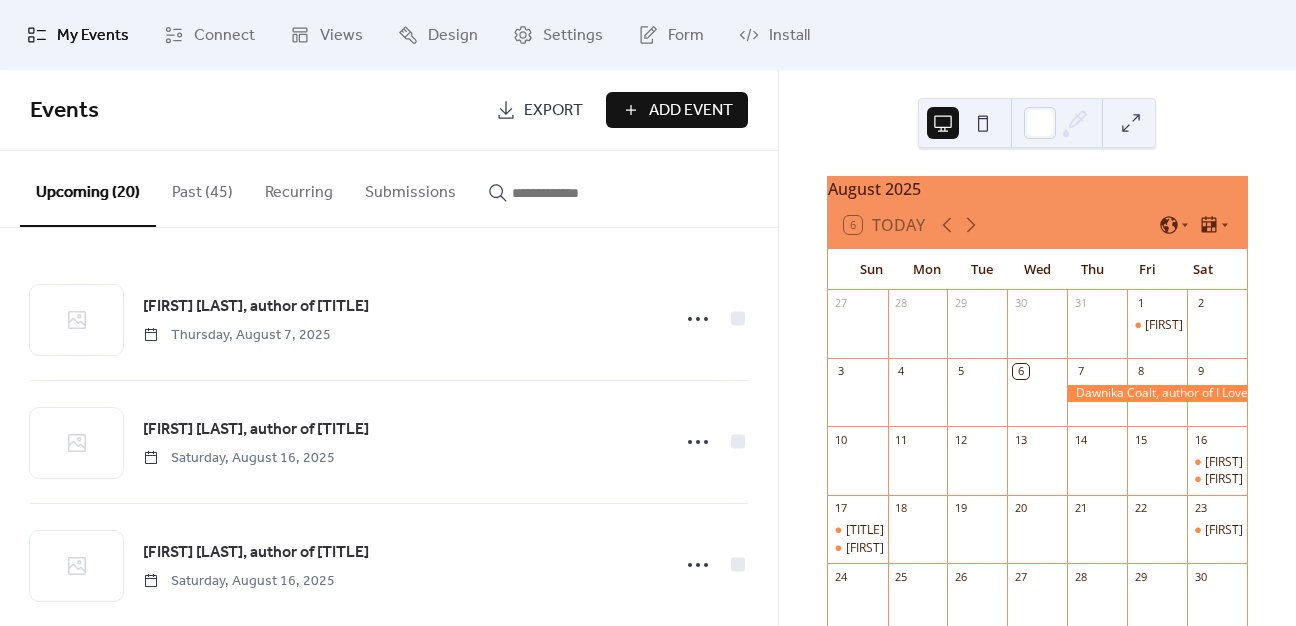 scroll, scrollTop: 0, scrollLeft: 0, axis: both 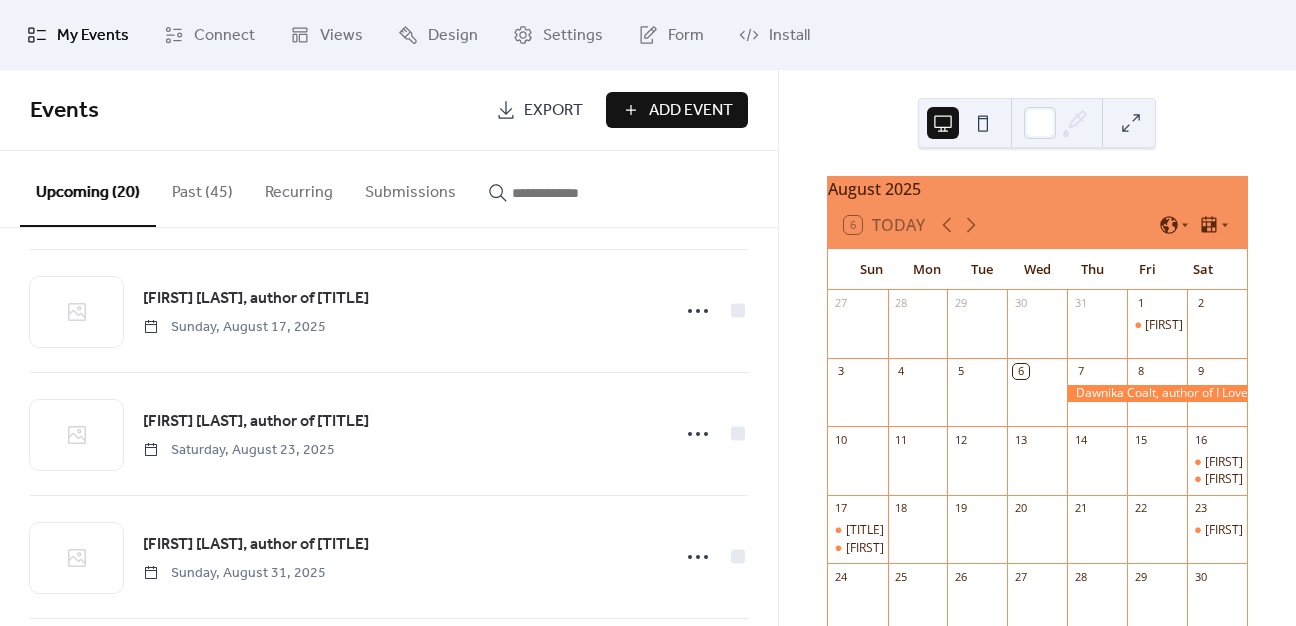 click on "Add Event" at bounding box center [691, 111] 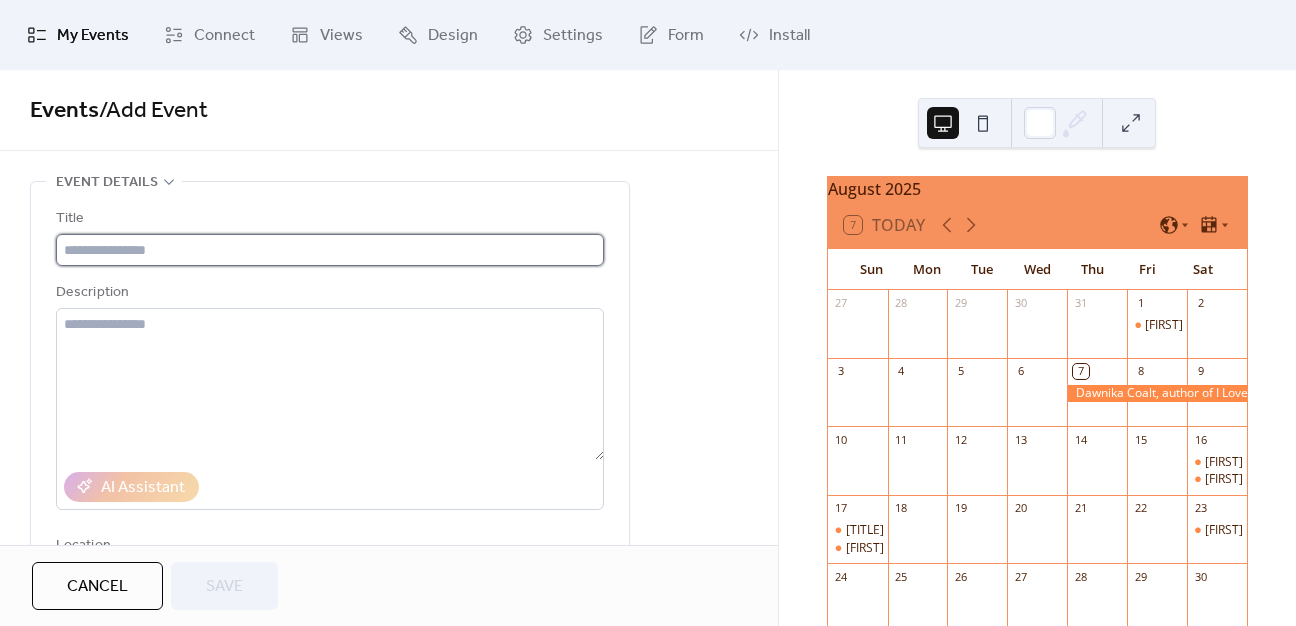 click at bounding box center (330, 250) 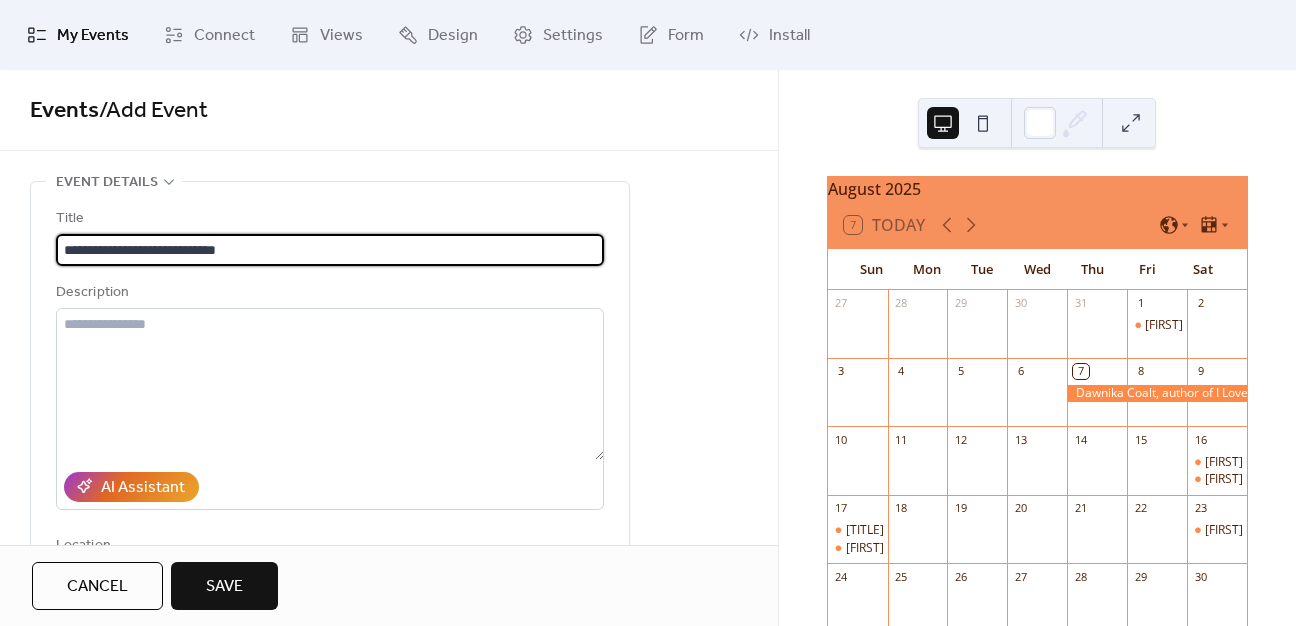 paste on "**********" 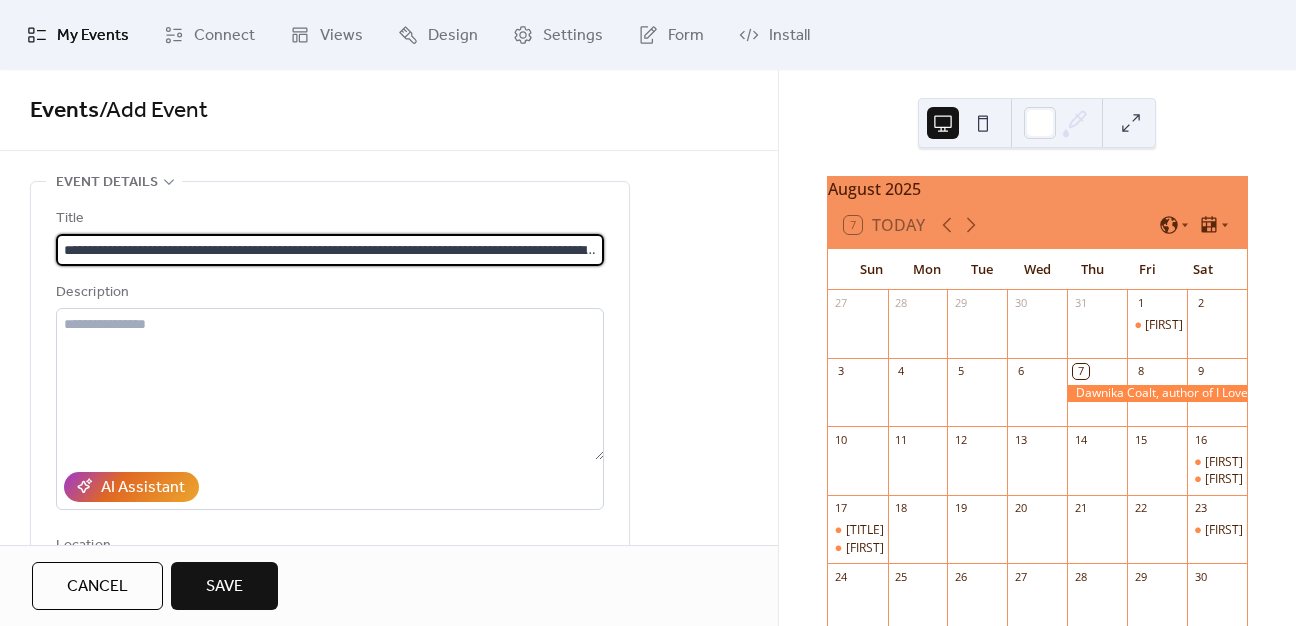 scroll, scrollTop: 0, scrollLeft: 148, axis: horizontal 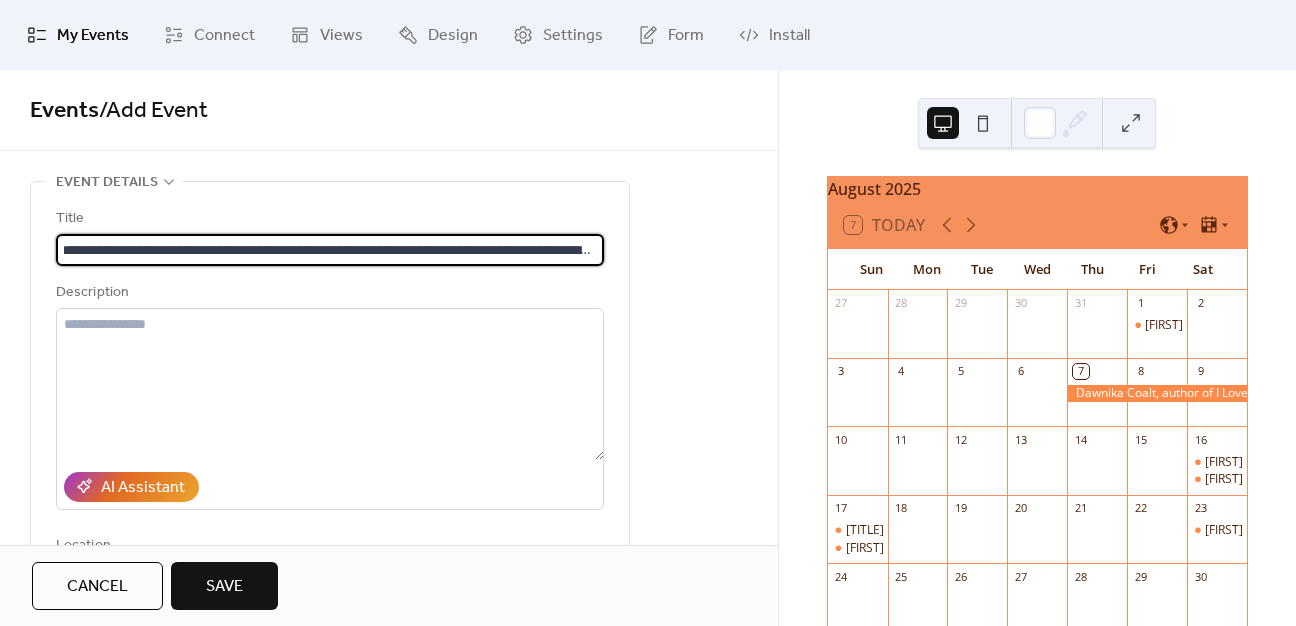 type on "**********" 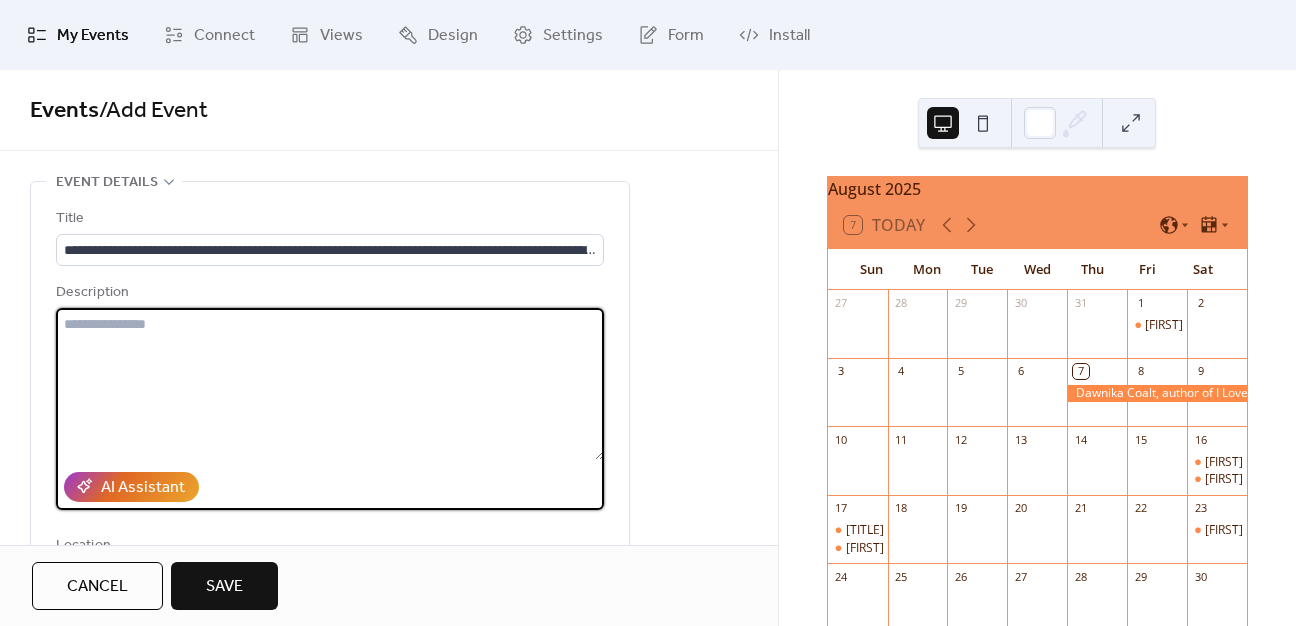 drag, startPoint x: 322, startPoint y: 399, endPoint x: 582, endPoint y: 12, distance: 466.2285 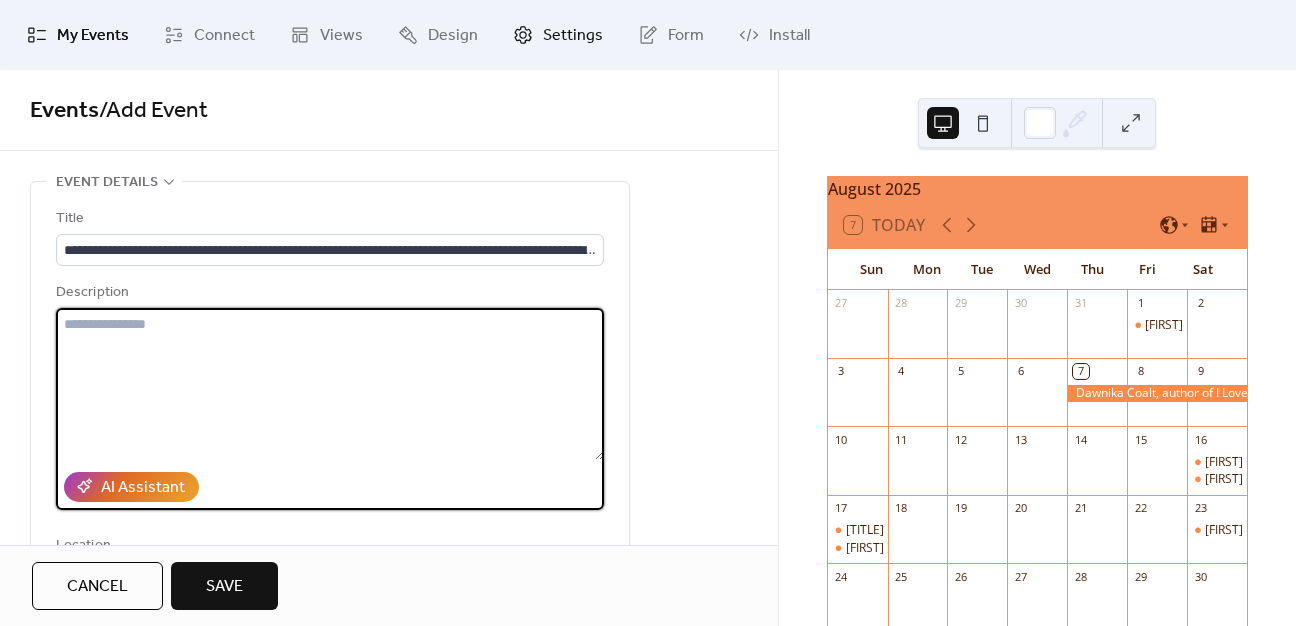 click at bounding box center [330, 384] 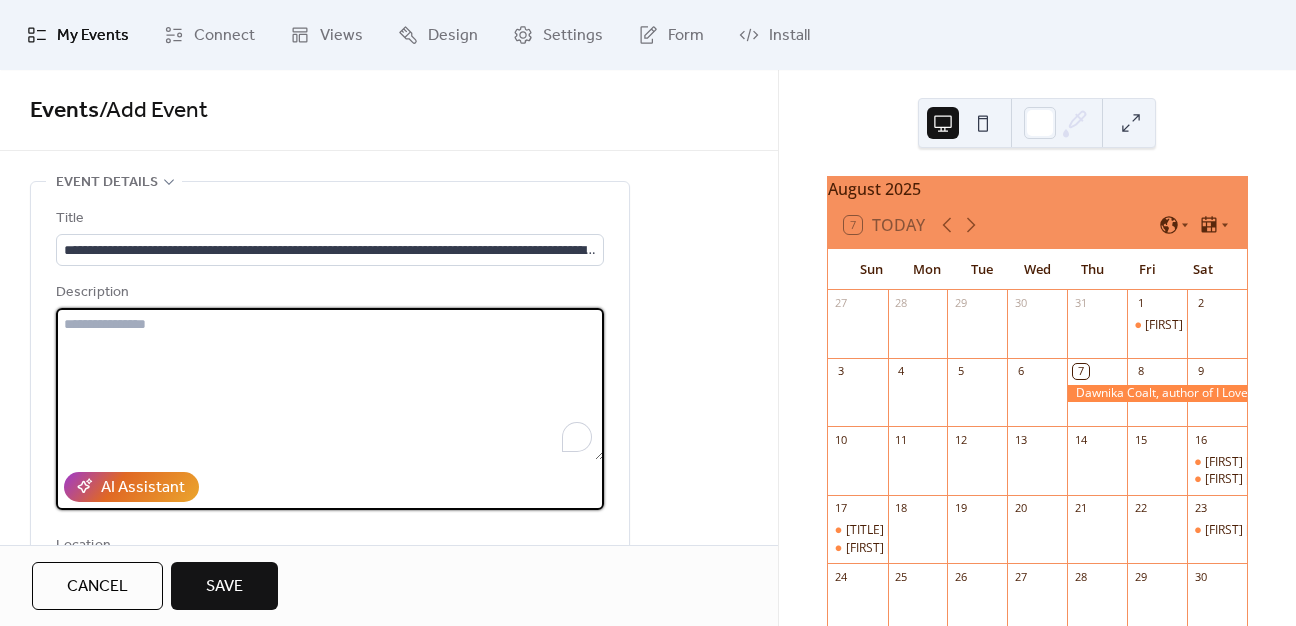 paste on "**********" 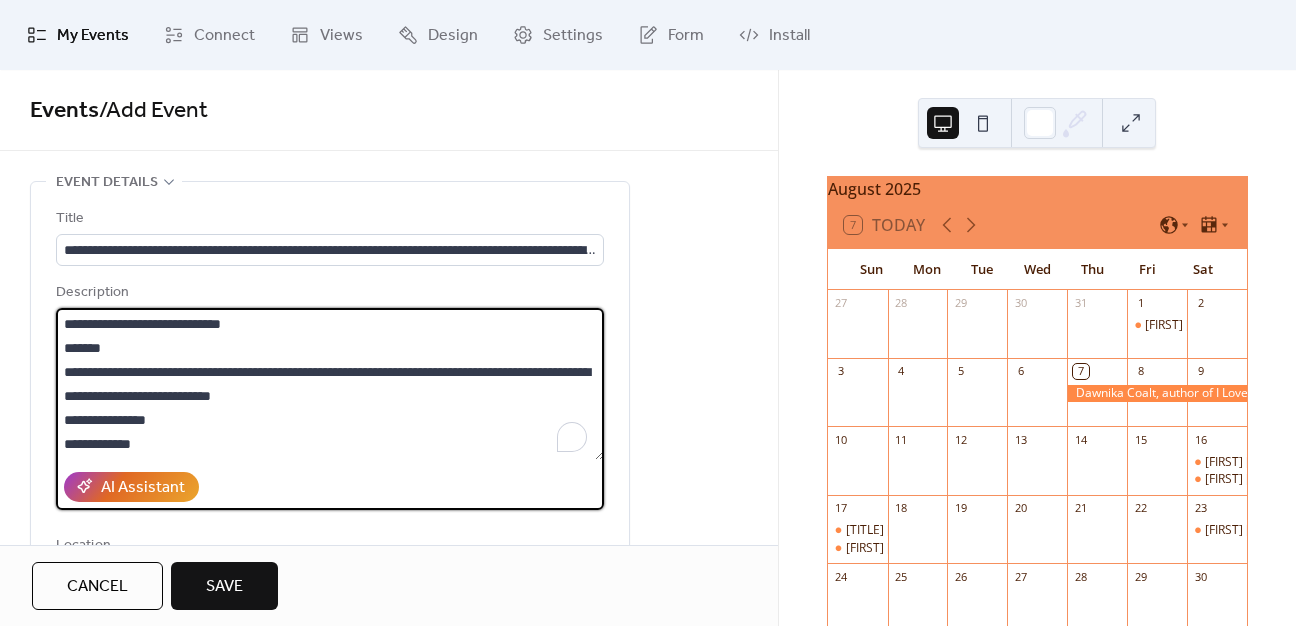 scroll, scrollTop: 69, scrollLeft: 0, axis: vertical 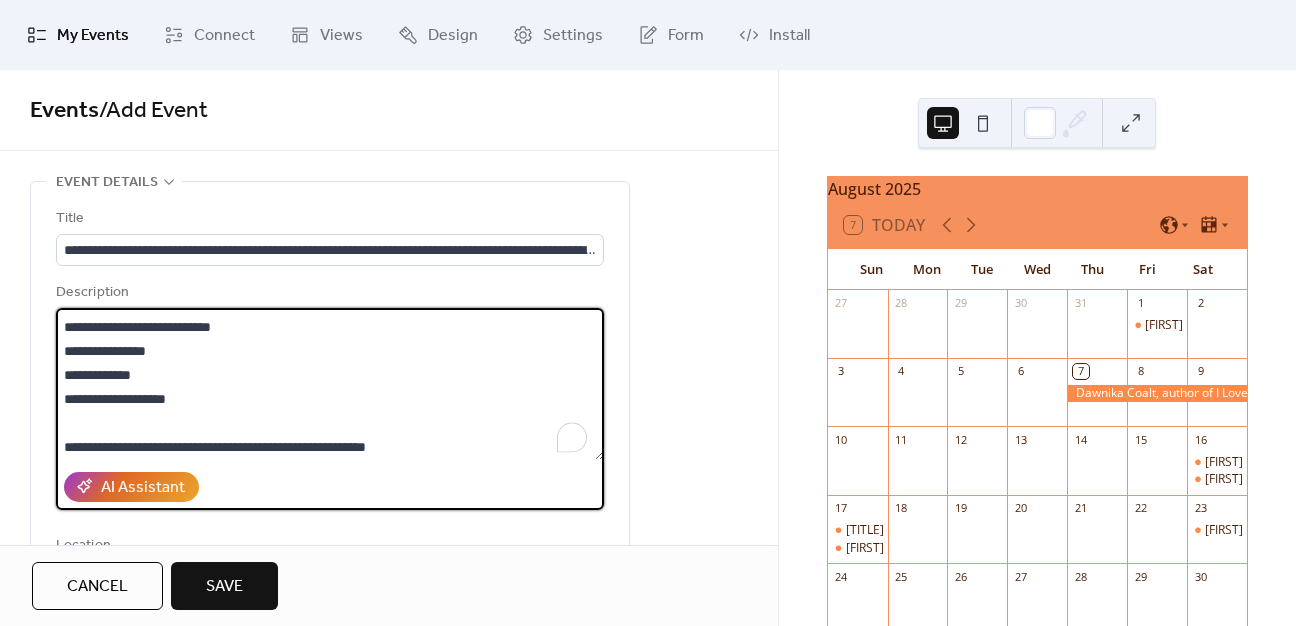 drag, startPoint x: 429, startPoint y: 453, endPoint x: 284, endPoint y: 441, distance: 145.4957 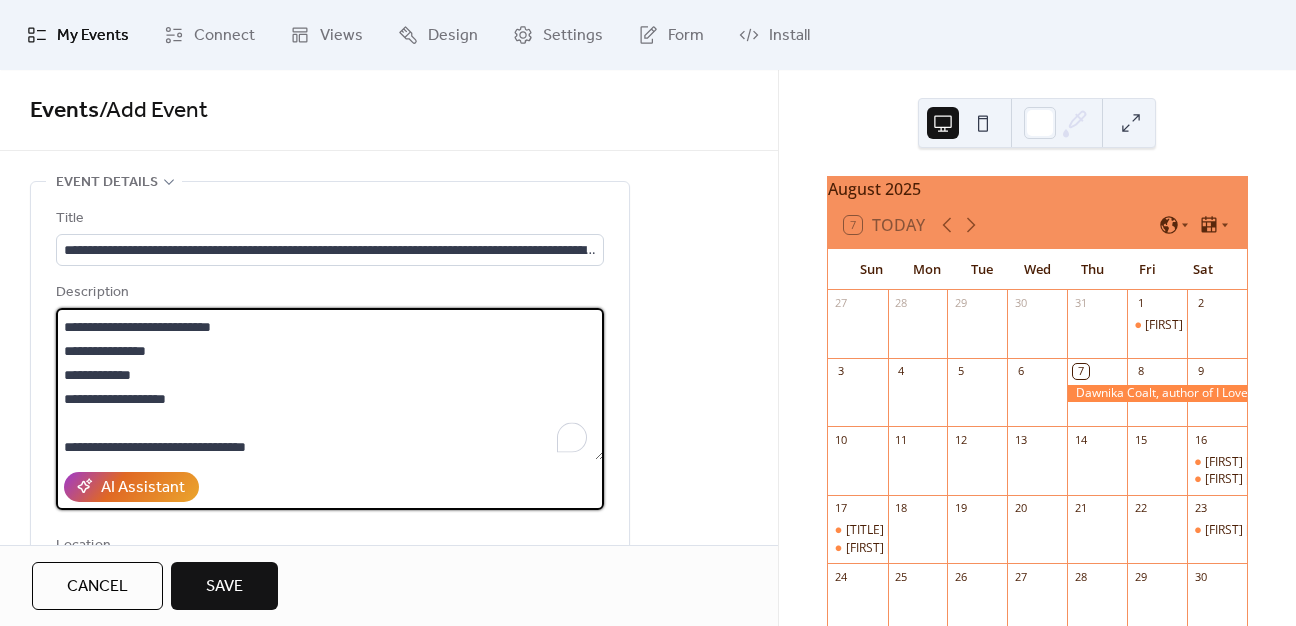 click on "**********" at bounding box center (330, 384) 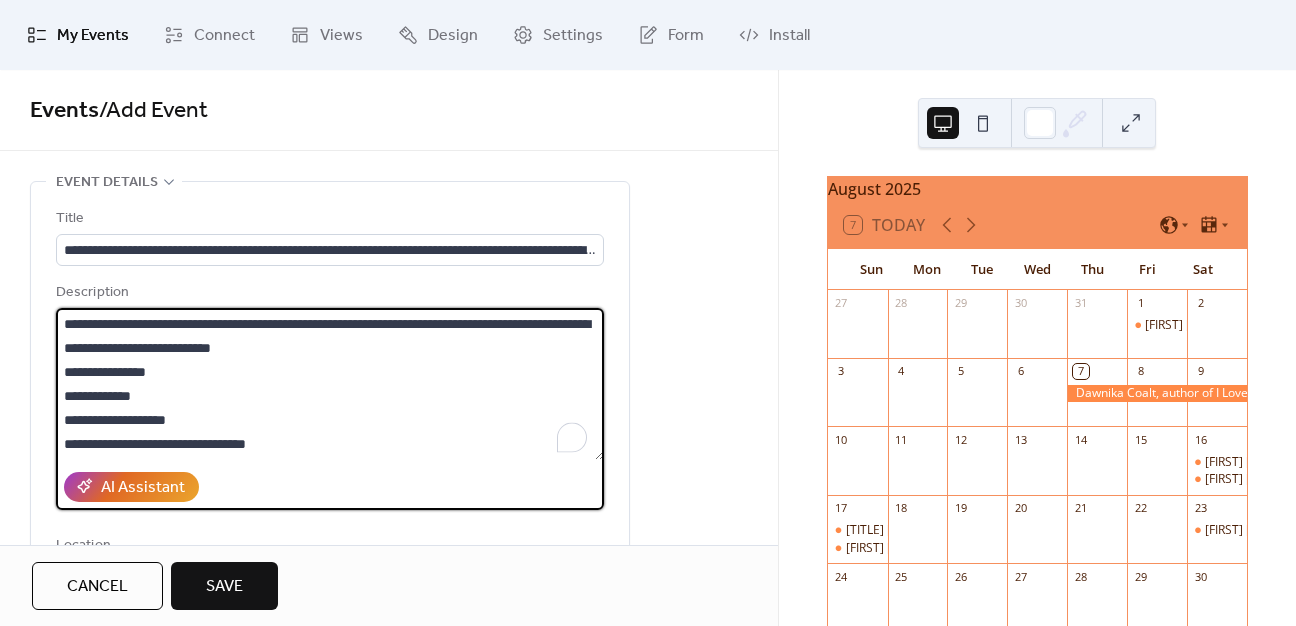 scroll, scrollTop: 48, scrollLeft: 0, axis: vertical 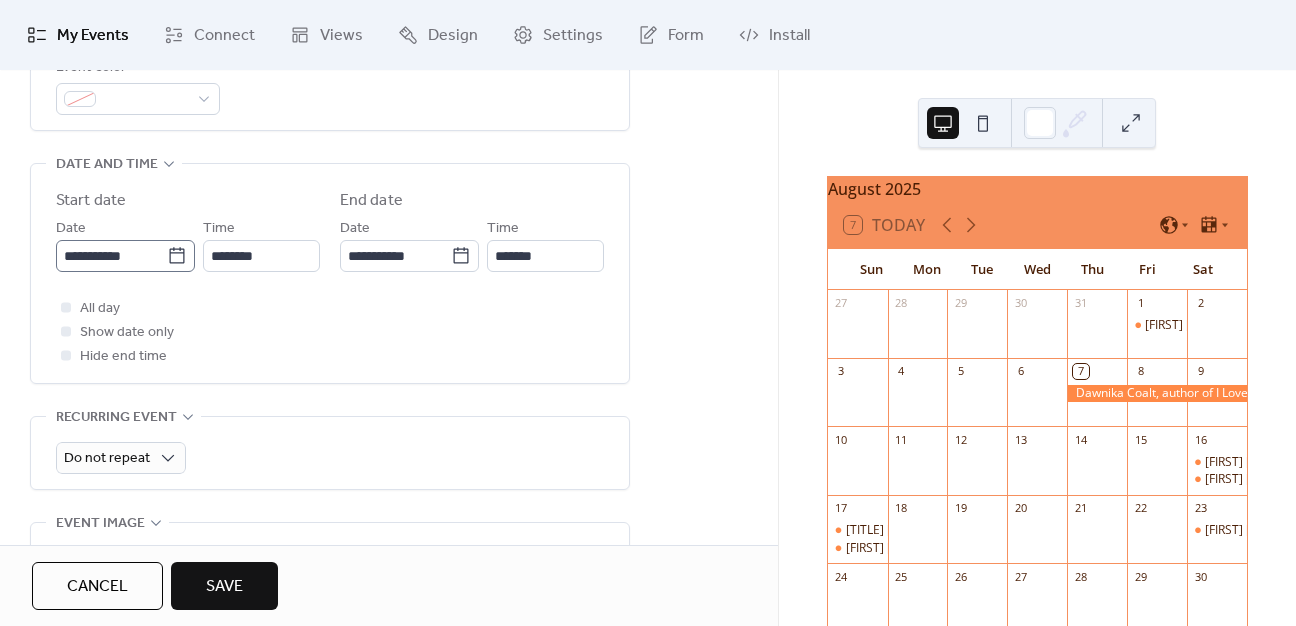 type on "**********" 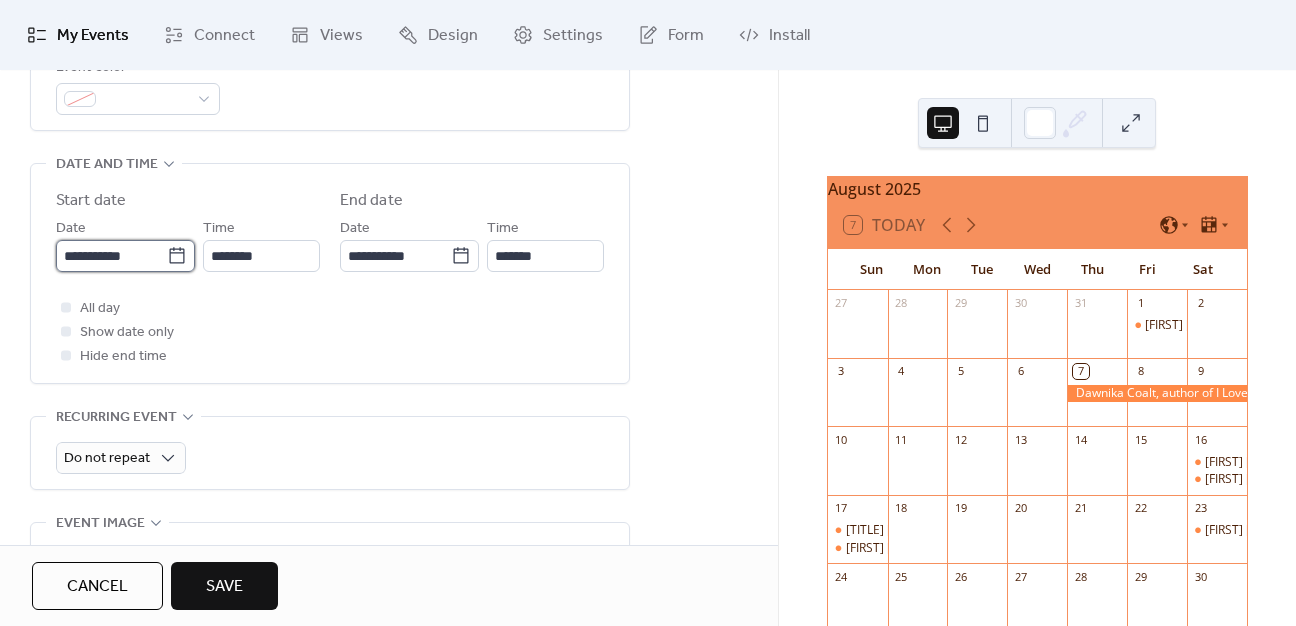 click on "**********" at bounding box center [111, 256] 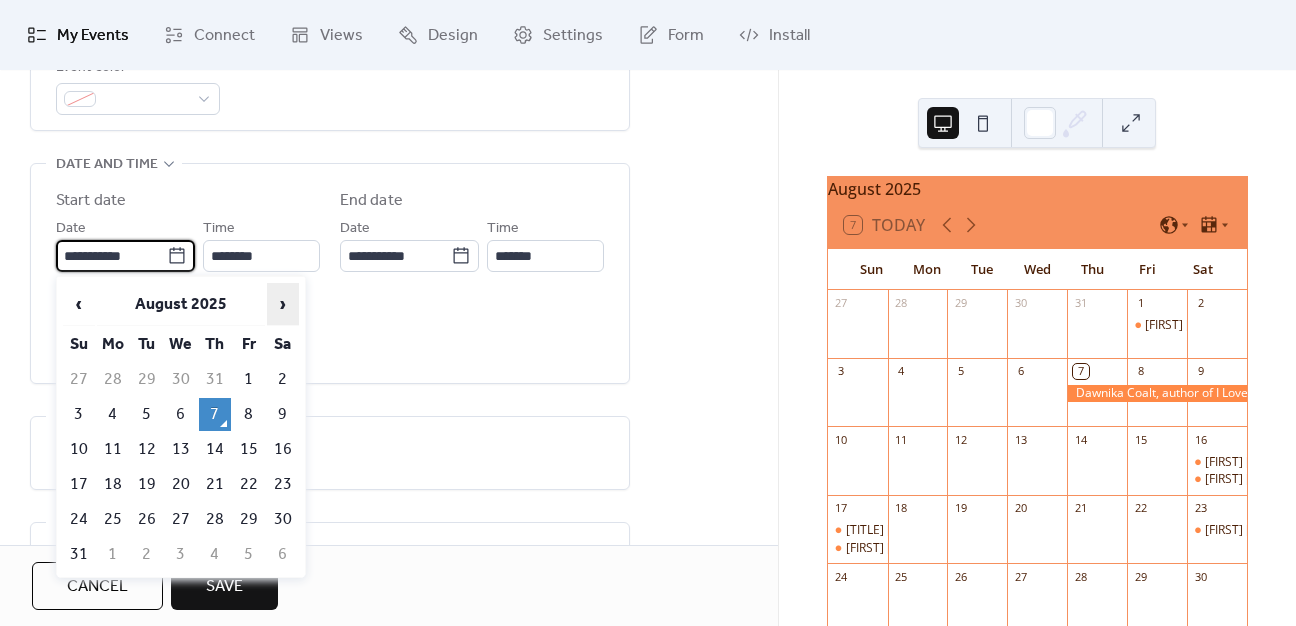 click on "›" at bounding box center [283, 304] 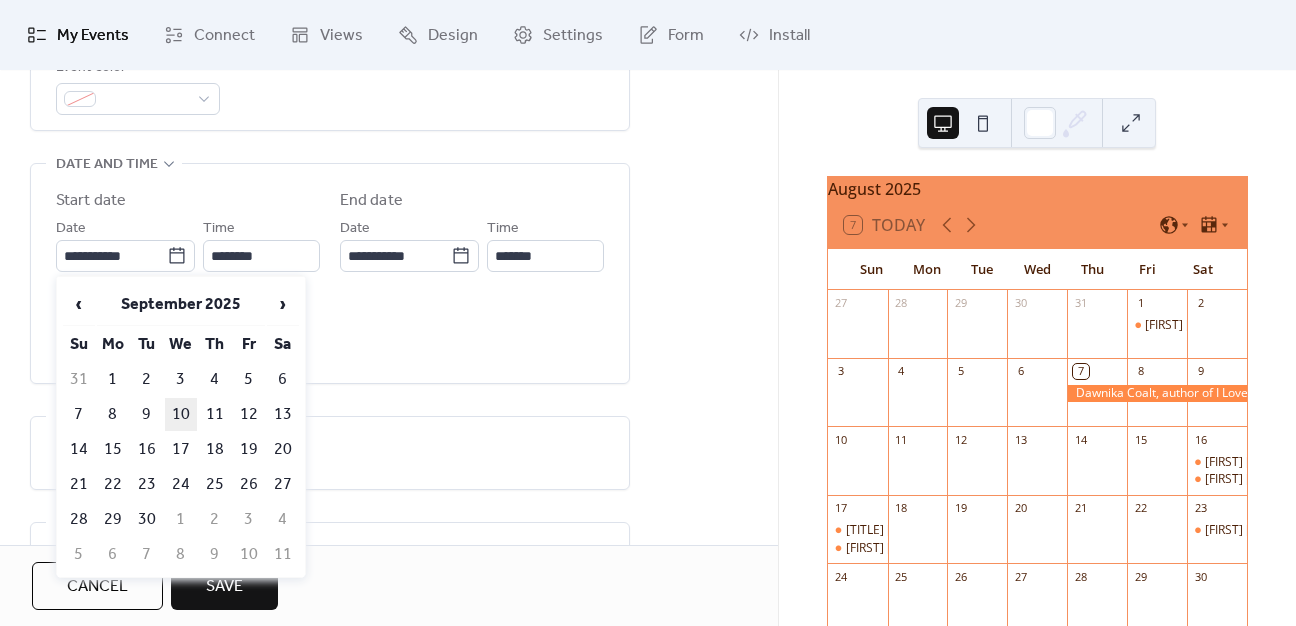 click on "10" at bounding box center (181, 414) 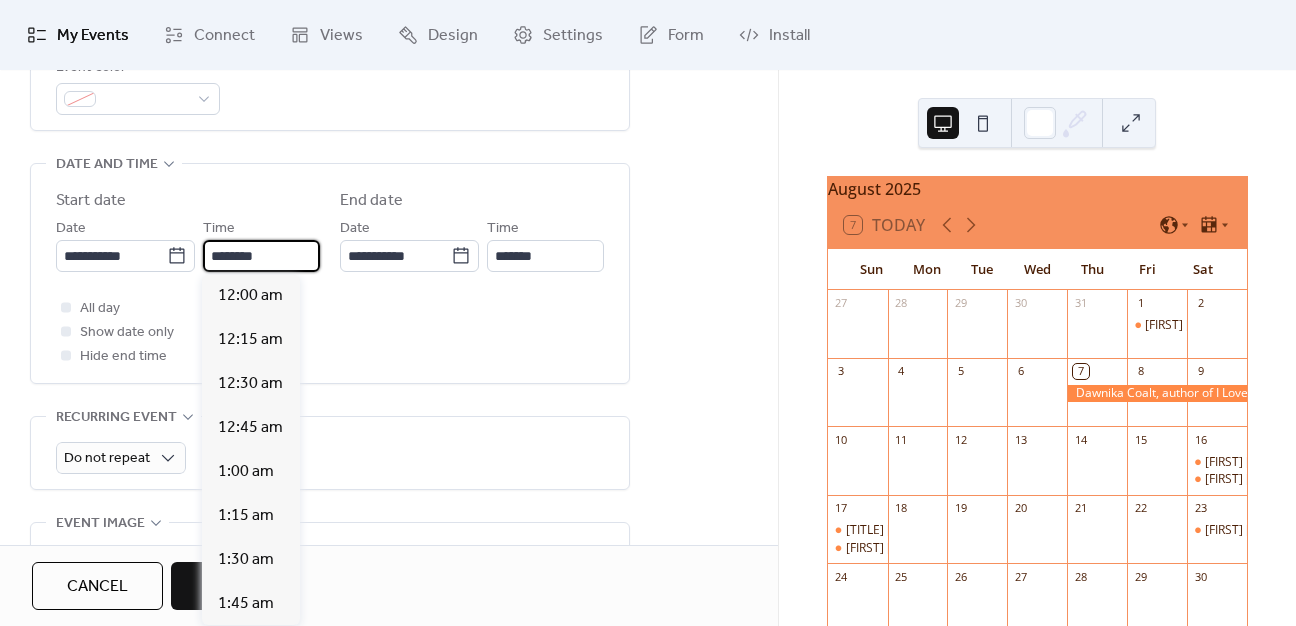 click on "********" at bounding box center (261, 256) 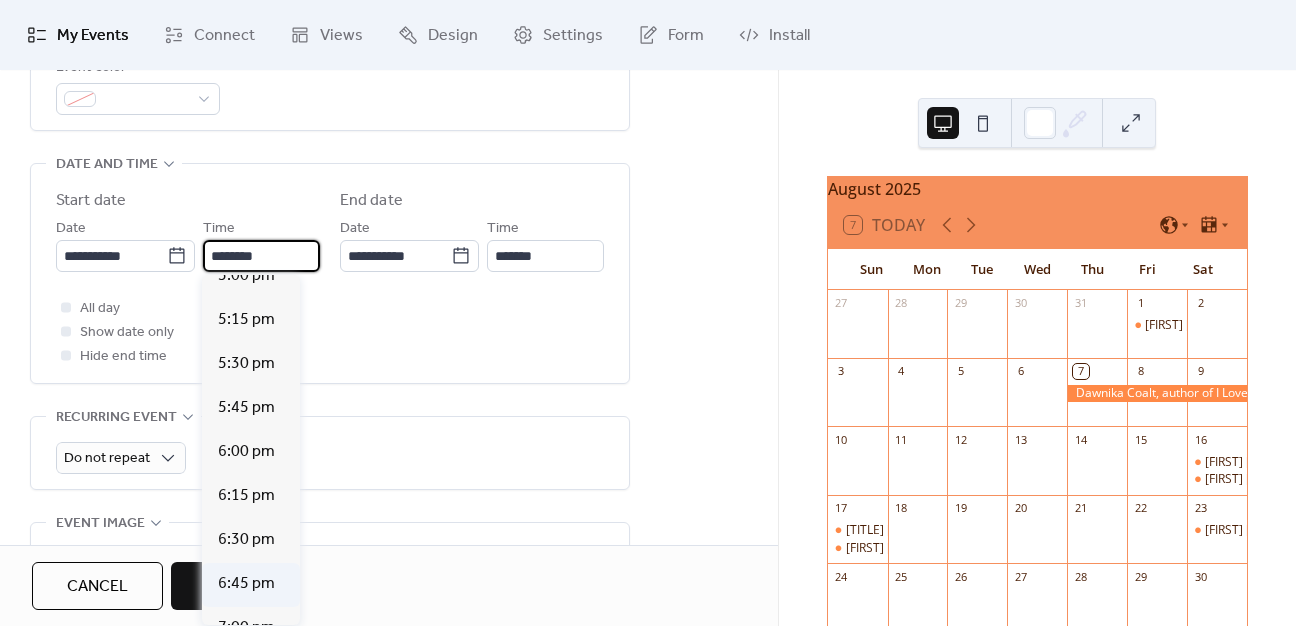 scroll, scrollTop: 3212, scrollLeft: 0, axis: vertical 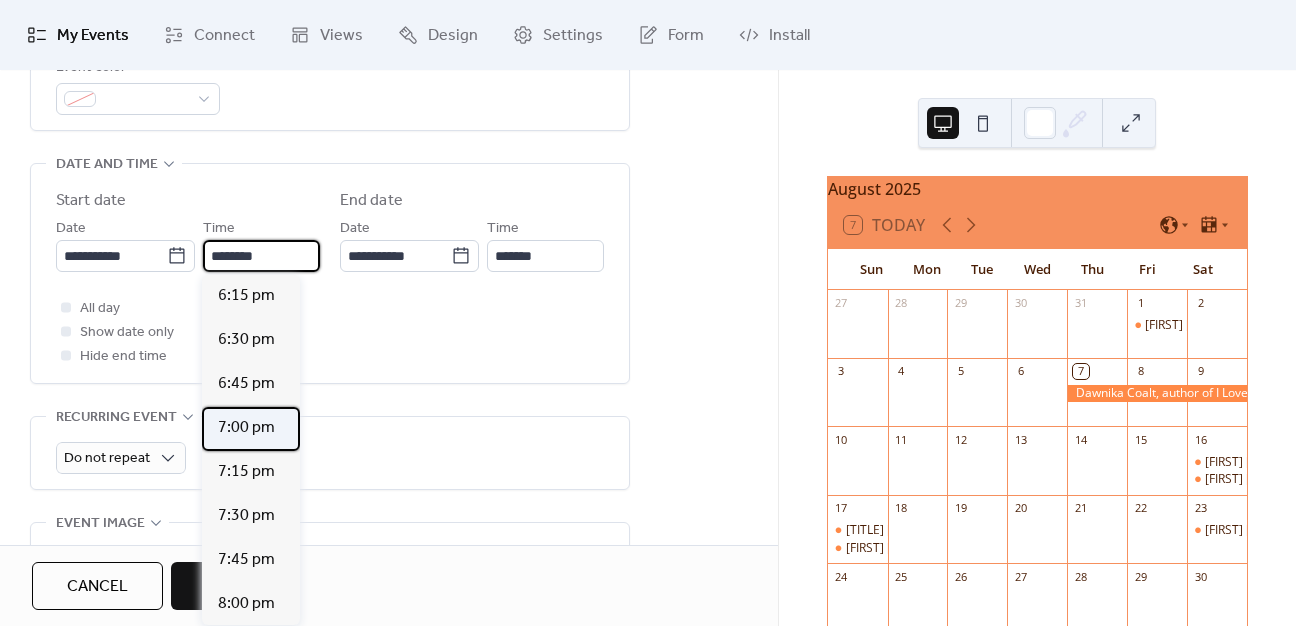 click on "7:00 pm" at bounding box center (246, 428) 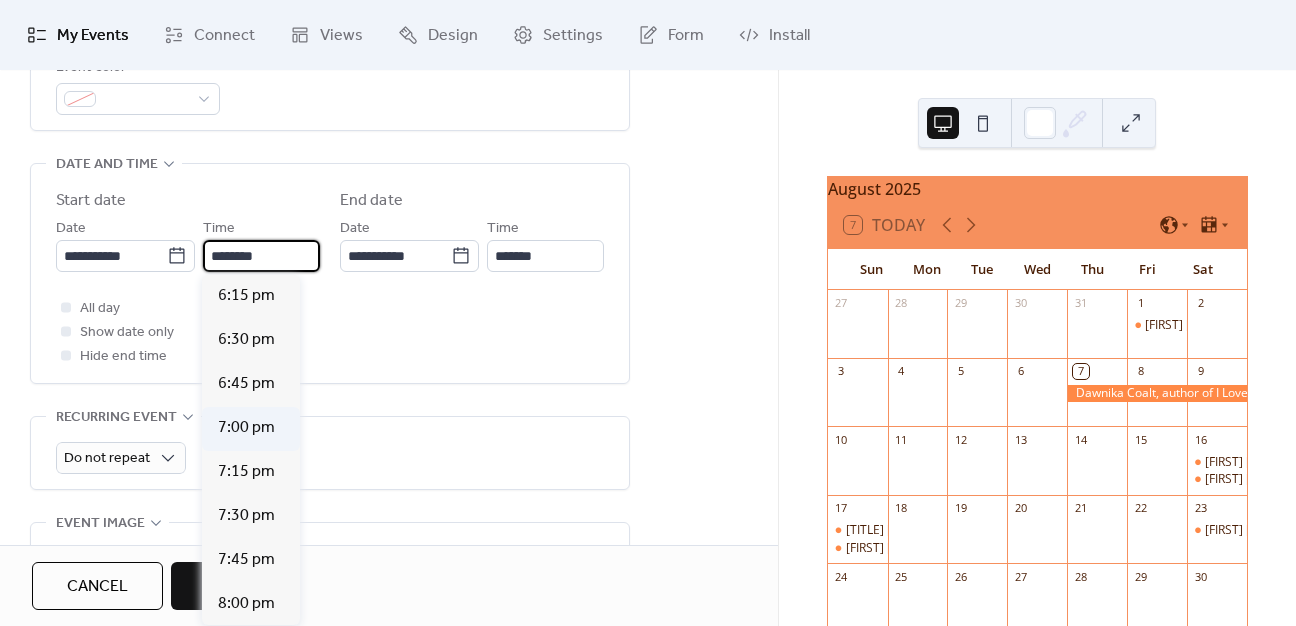 type on "*******" 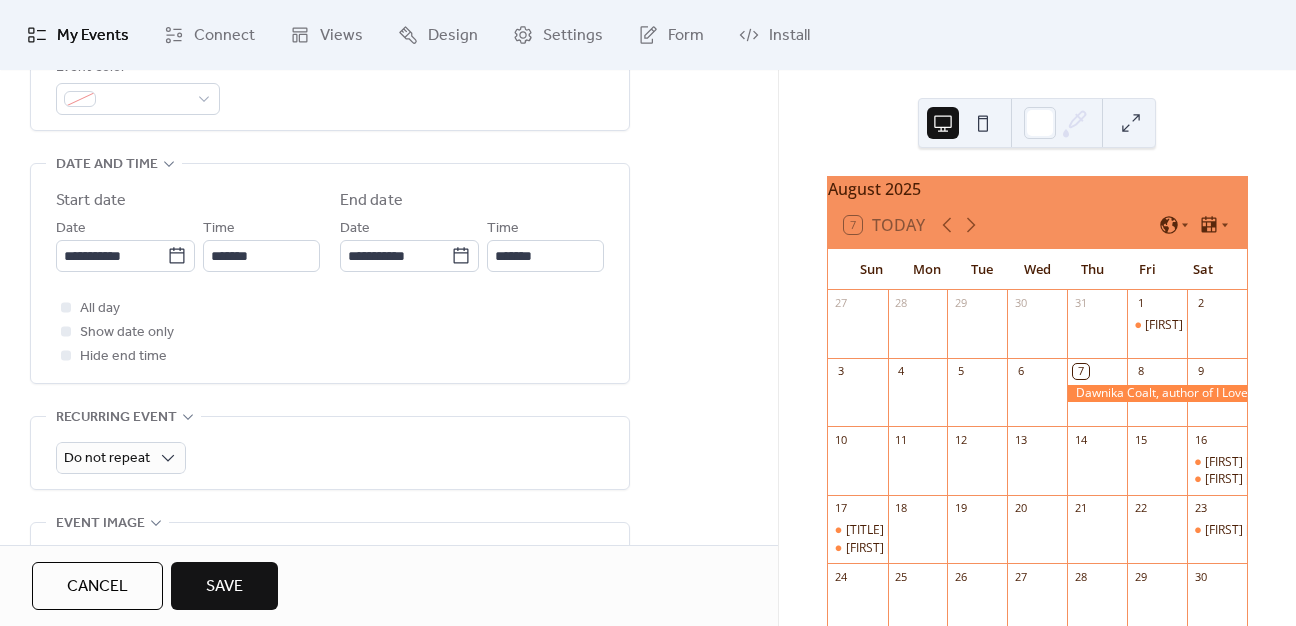 click on "All day Show date only Hide end time" at bounding box center [330, 332] 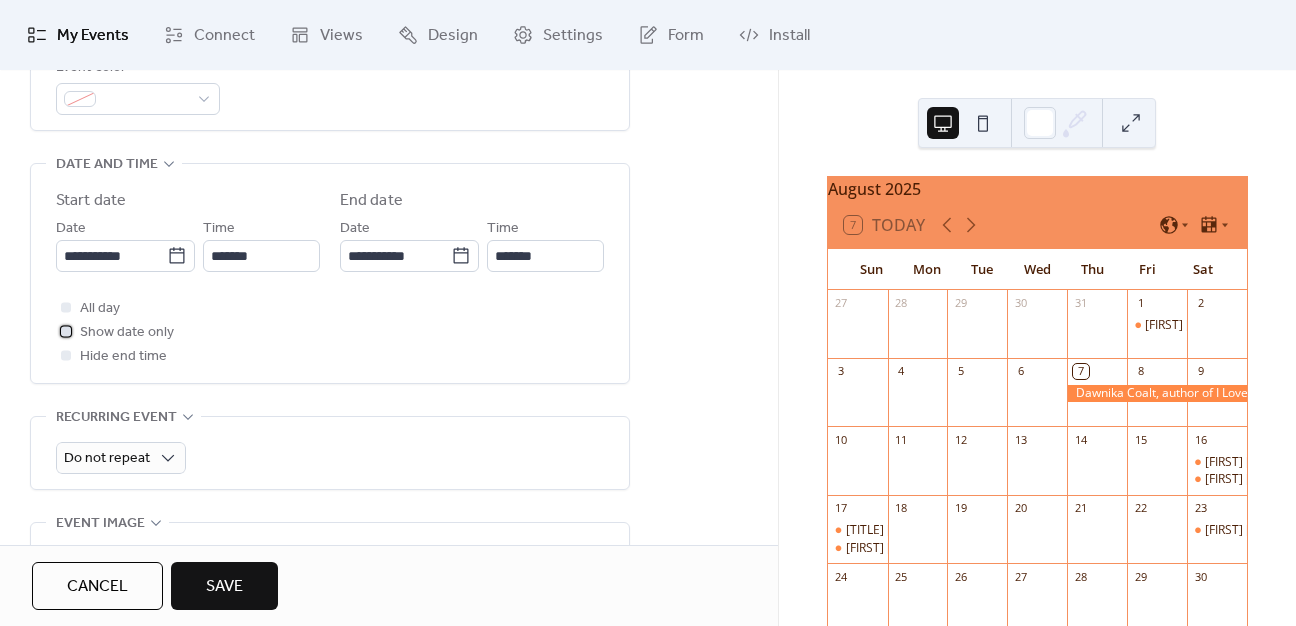 click at bounding box center [66, 331] 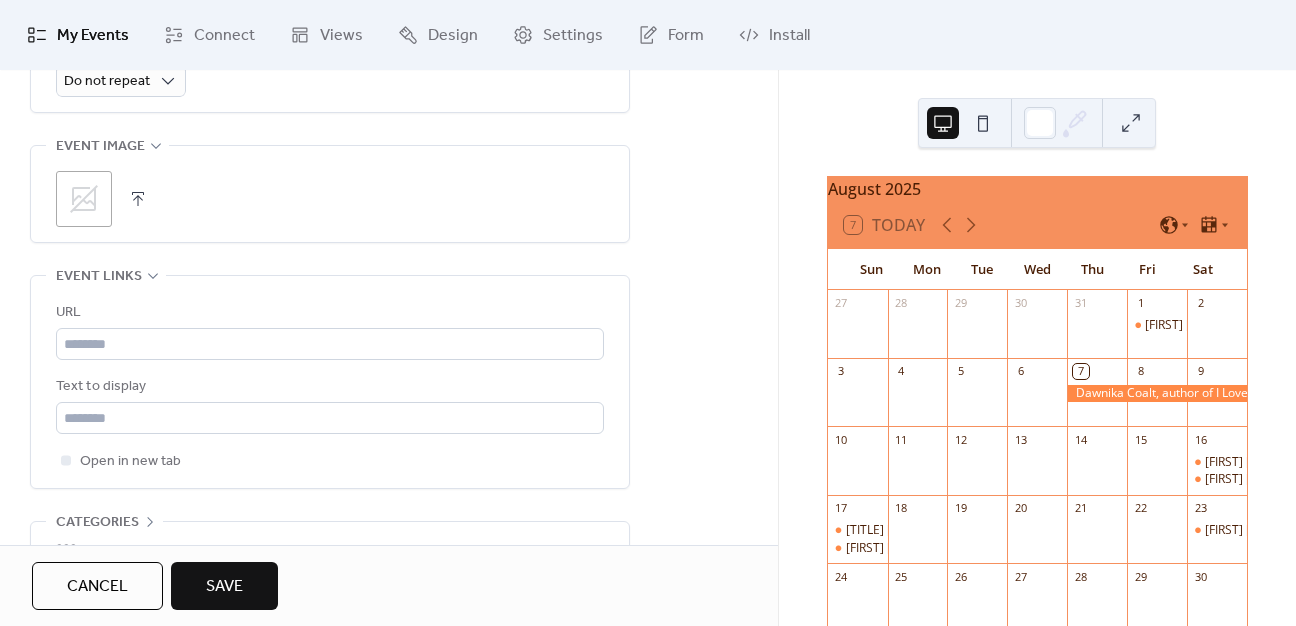 scroll, scrollTop: 1089, scrollLeft: 0, axis: vertical 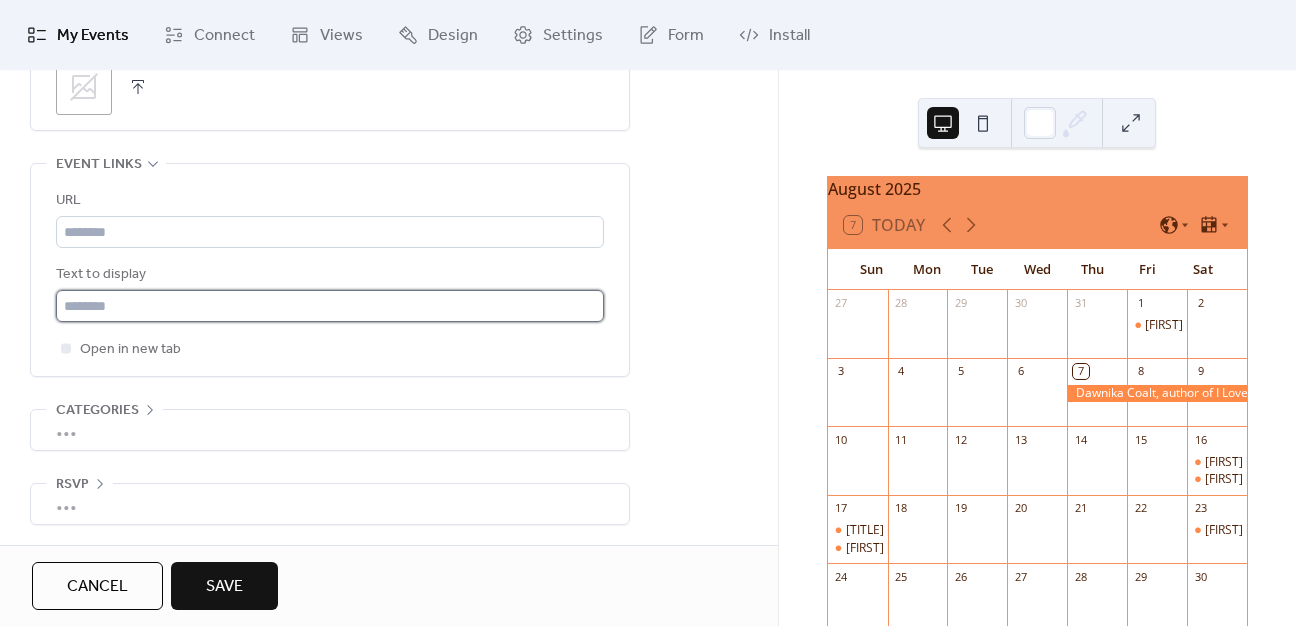 click at bounding box center [330, 306] 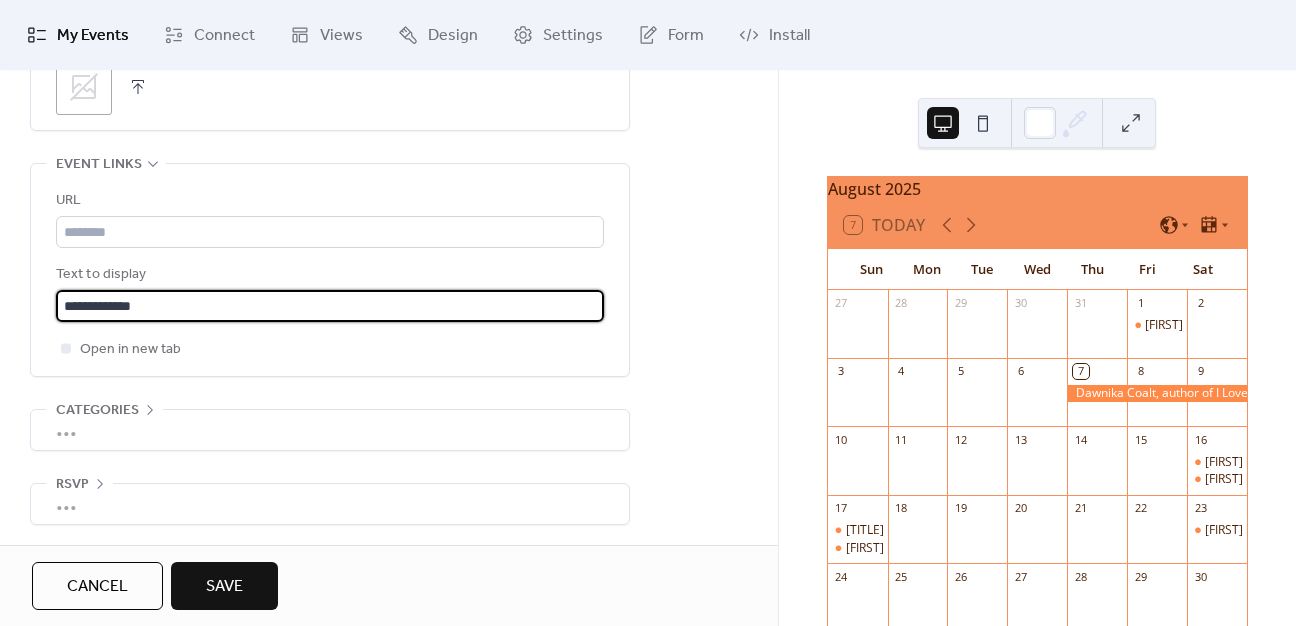 type on "**********" 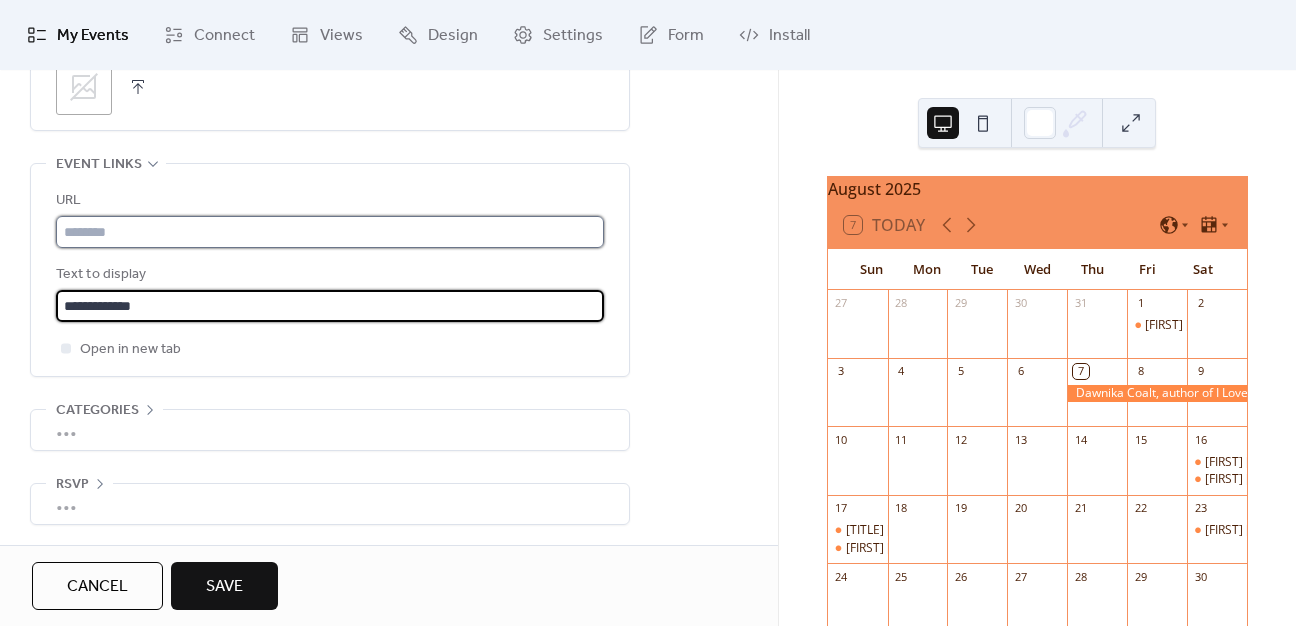 click at bounding box center [330, 232] 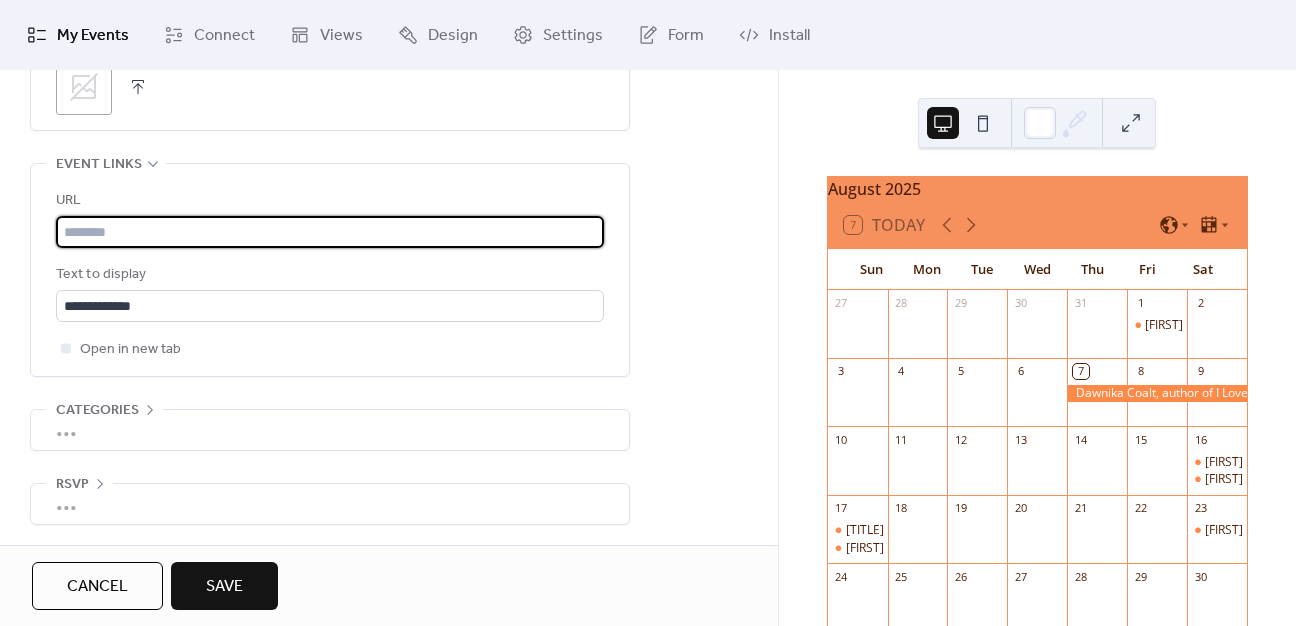 paste on "**********" 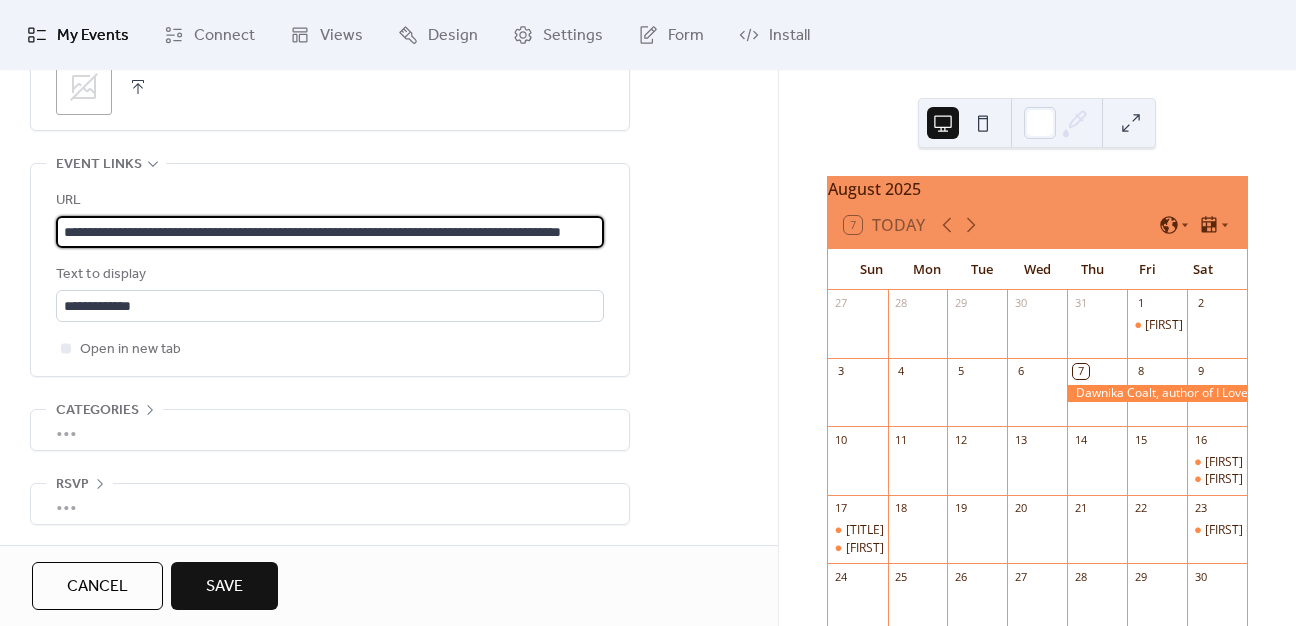 scroll, scrollTop: 0, scrollLeft: 180, axis: horizontal 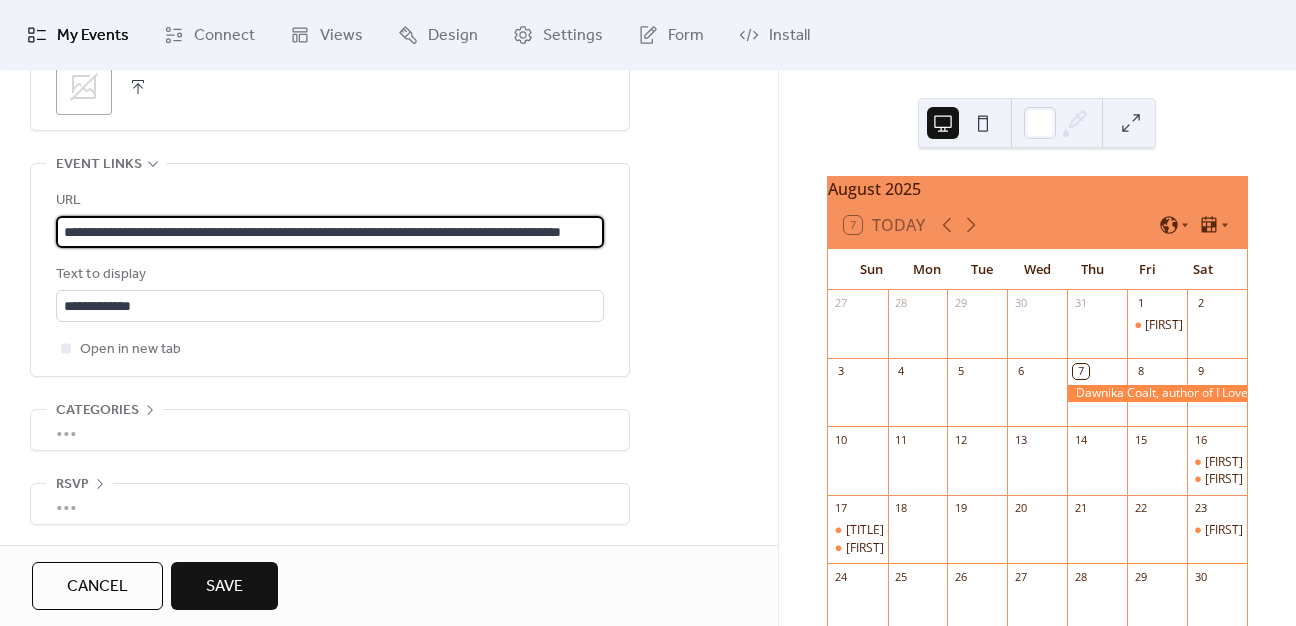 type on "**********" 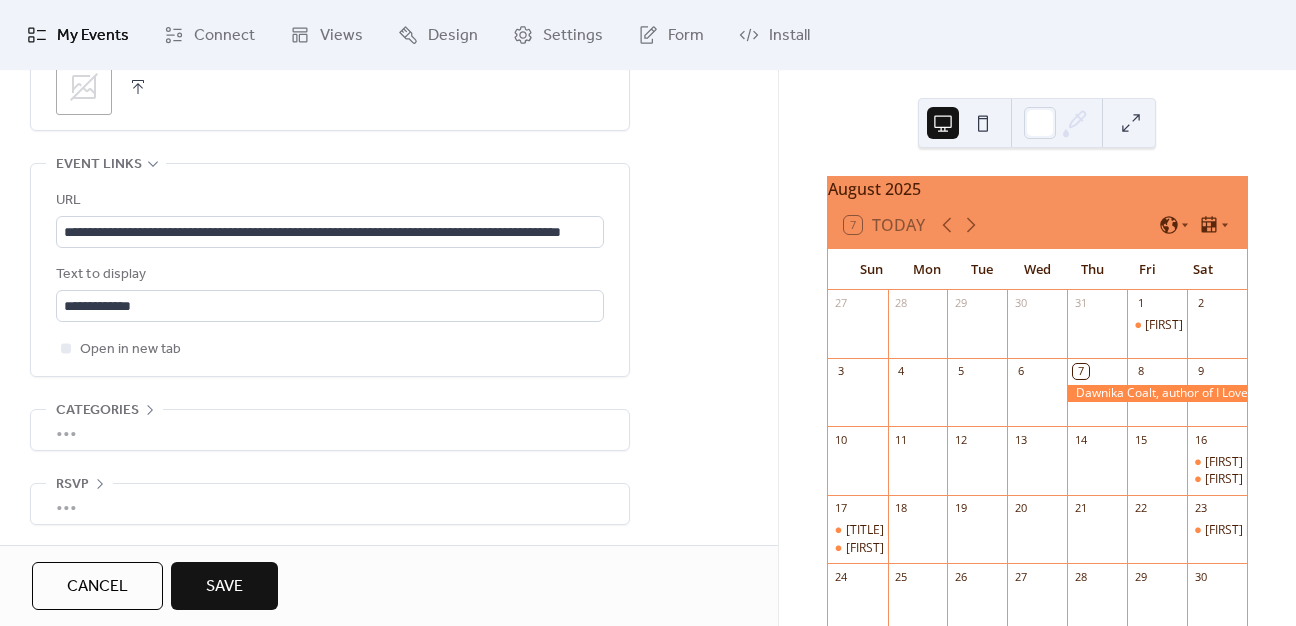 click on "•••" at bounding box center (330, 504) 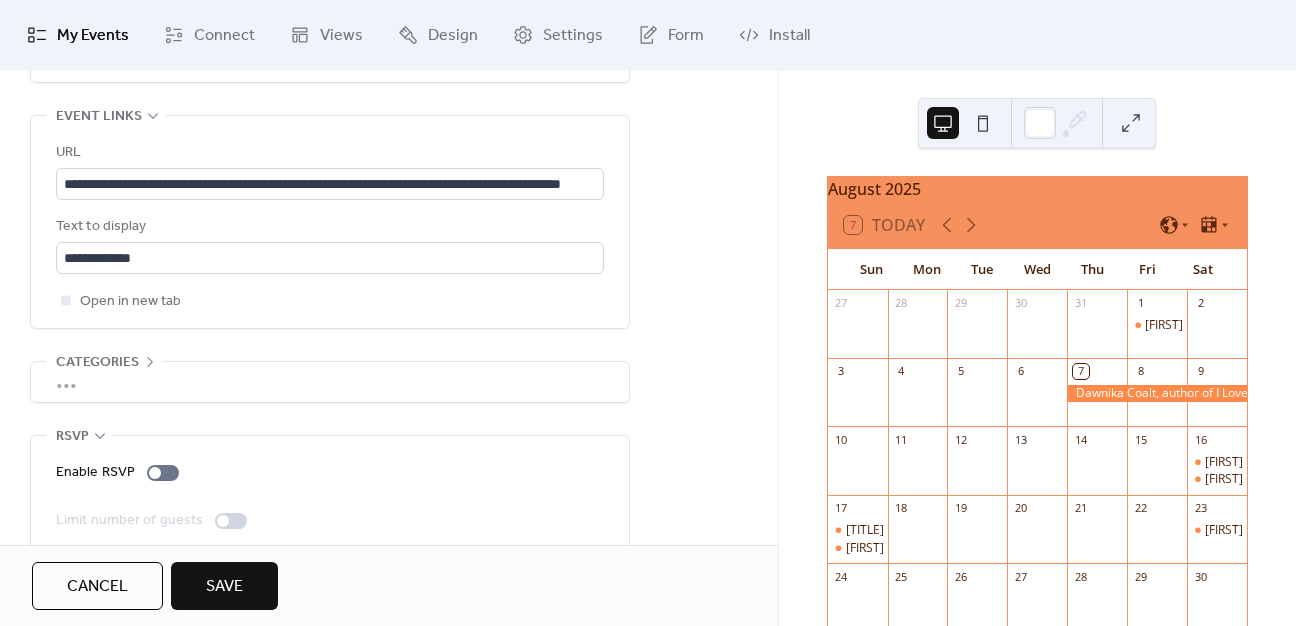 scroll, scrollTop: 1161, scrollLeft: 0, axis: vertical 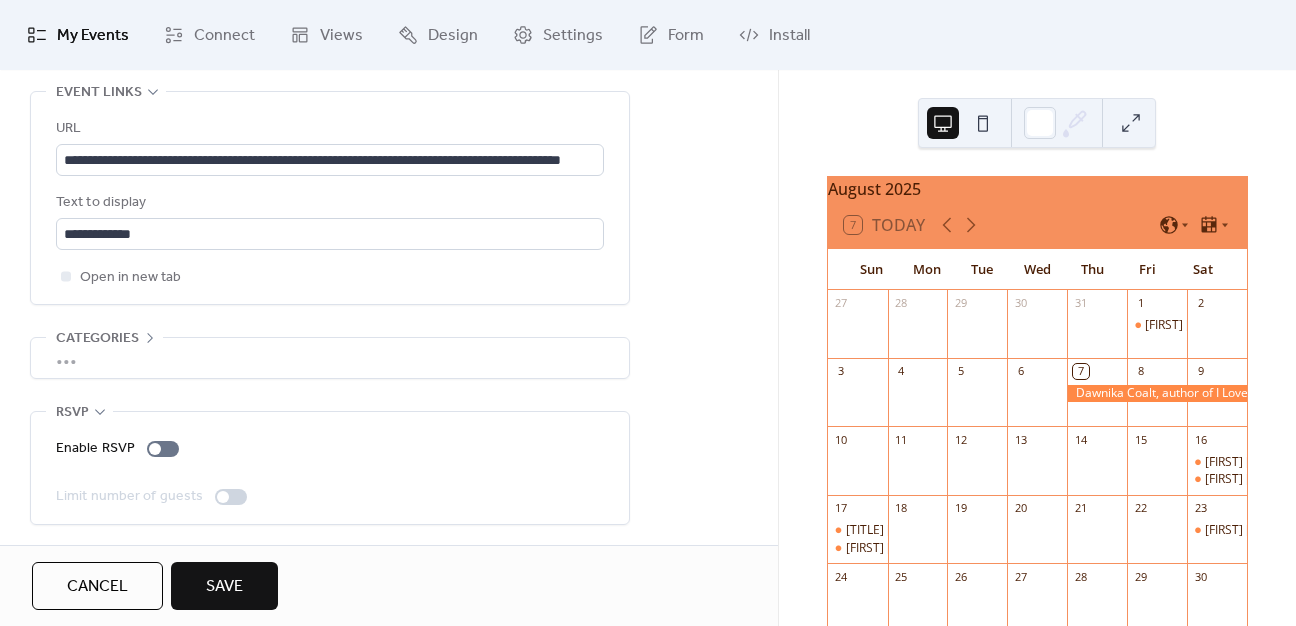 click on "Save" at bounding box center [224, 586] 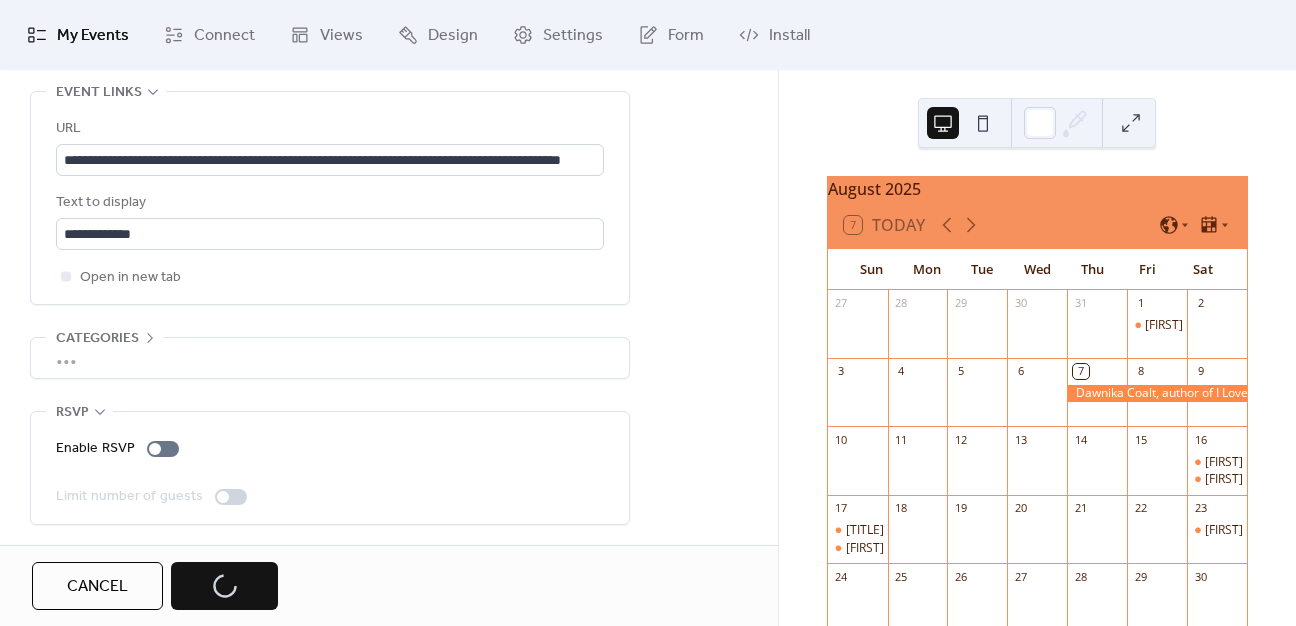 click on "Cancel Save" at bounding box center (155, 586) 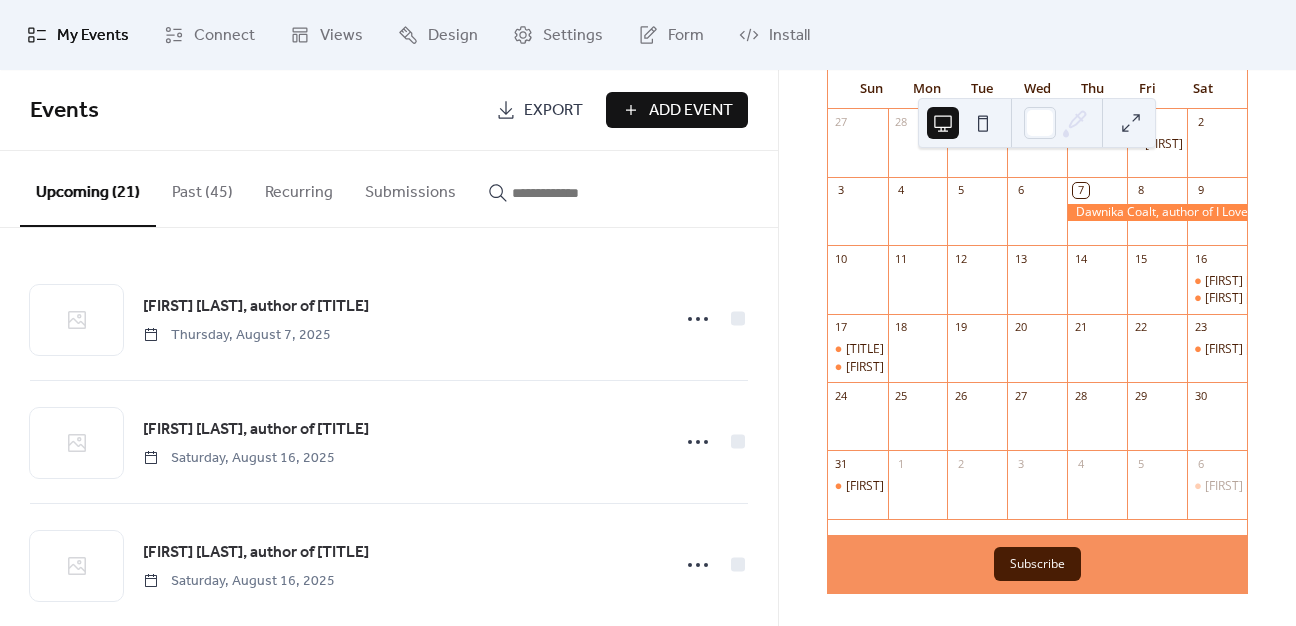 scroll, scrollTop: 0, scrollLeft: 0, axis: both 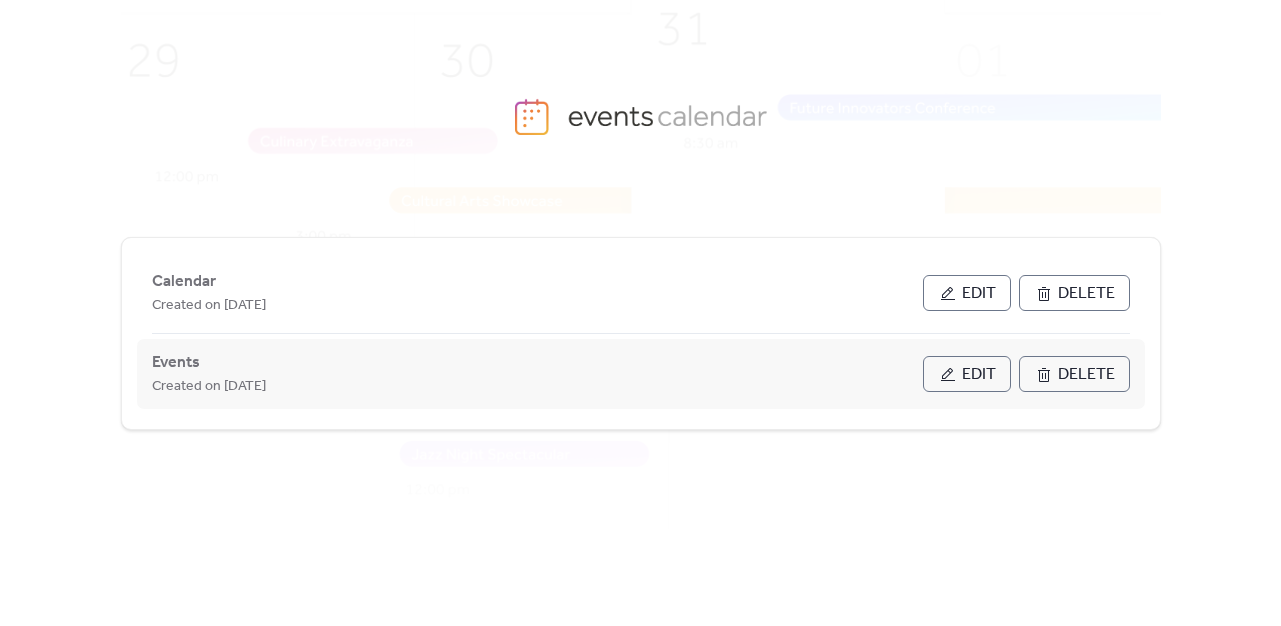 click on "Edit" at bounding box center [967, 374] 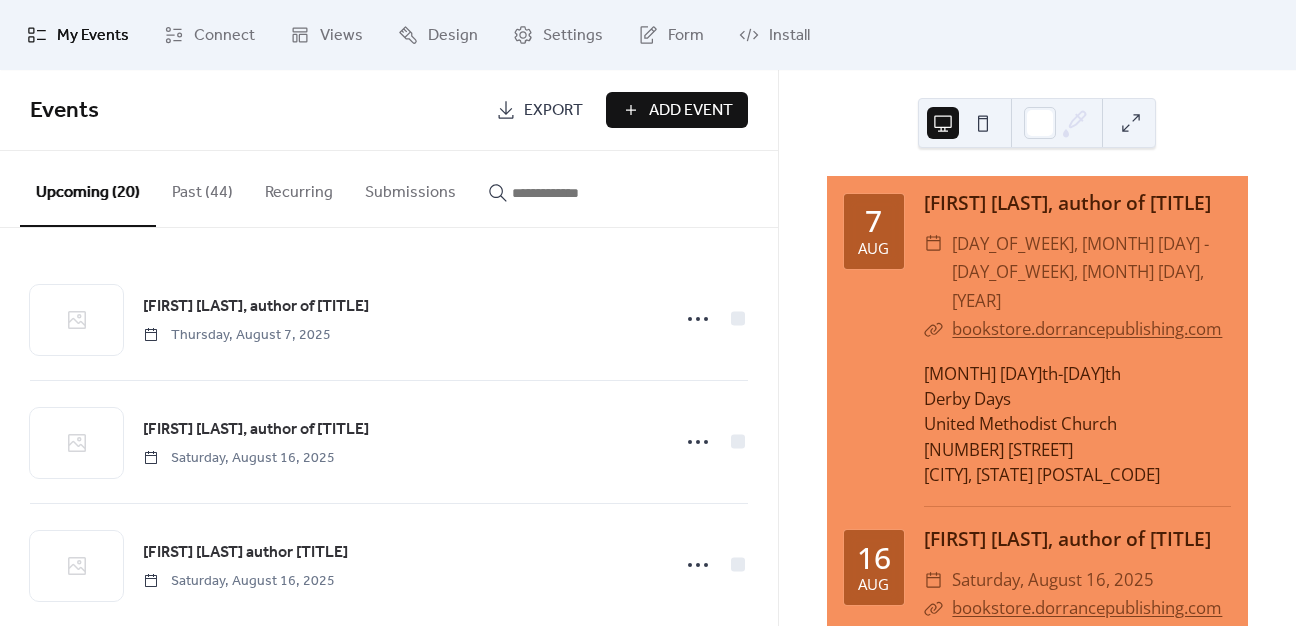 click on "Add Event" at bounding box center (691, 111) 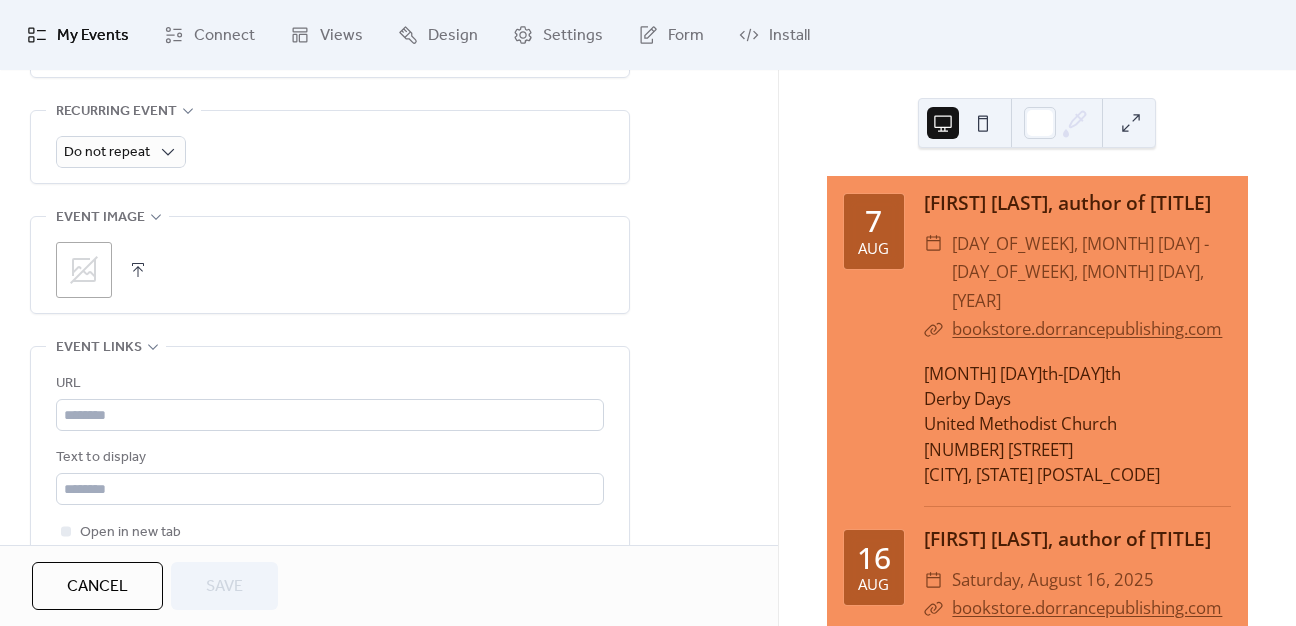 scroll, scrollTop: 1161, scrollLeft: 0, axis: vertical 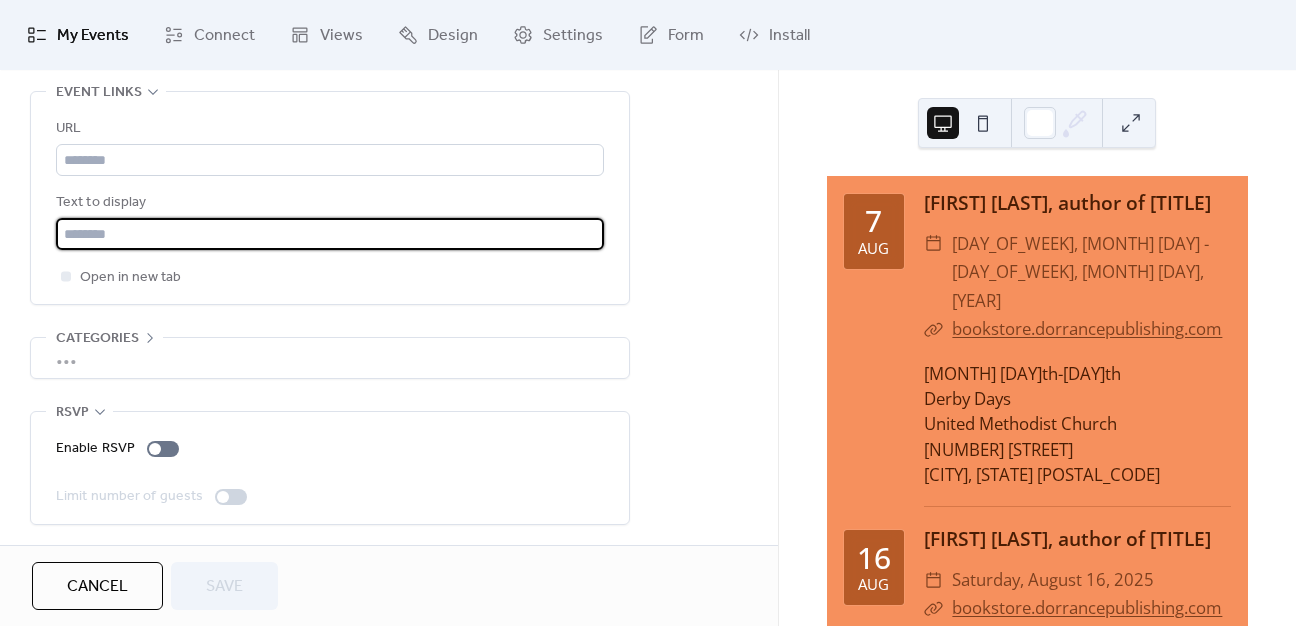 click at bounding box center (330, 234) 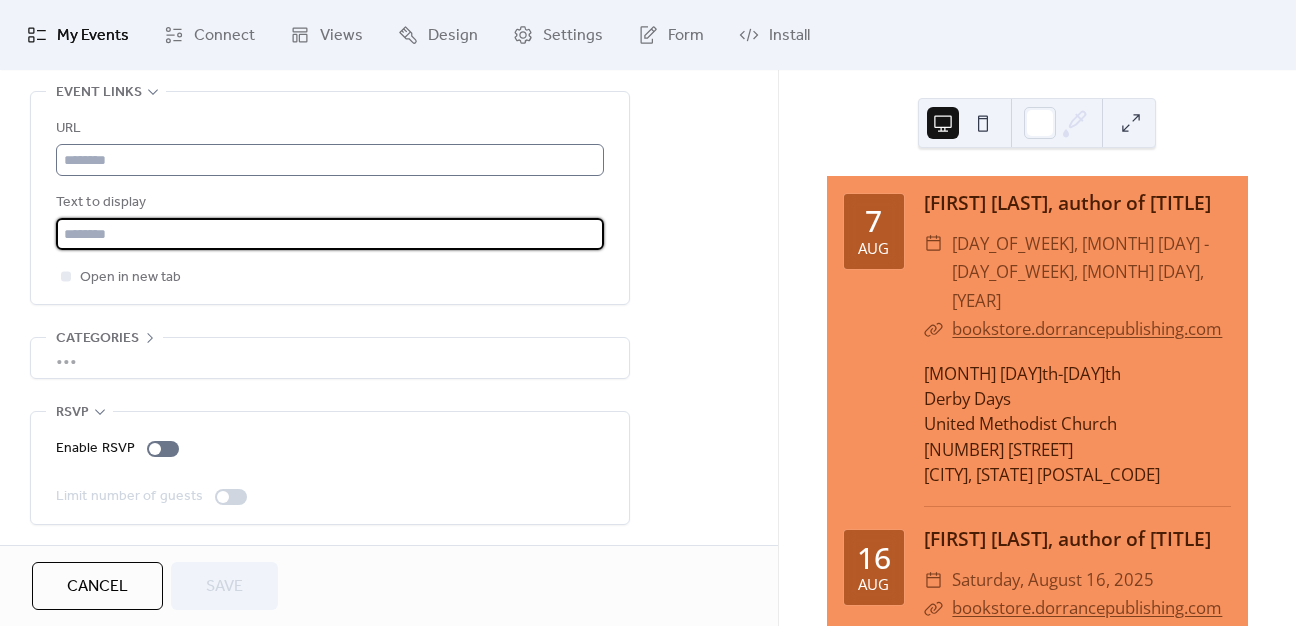 paste on "**********" 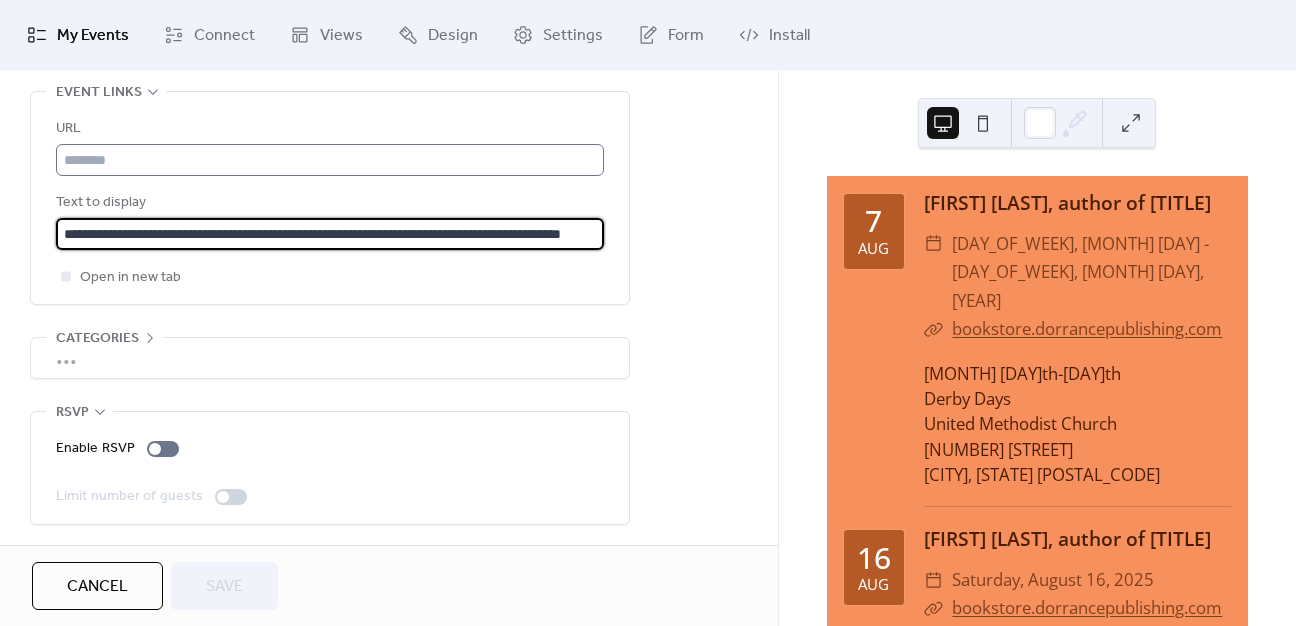 scroll, scrollTop: 0, scrollLeft: 180, axis: horizontal 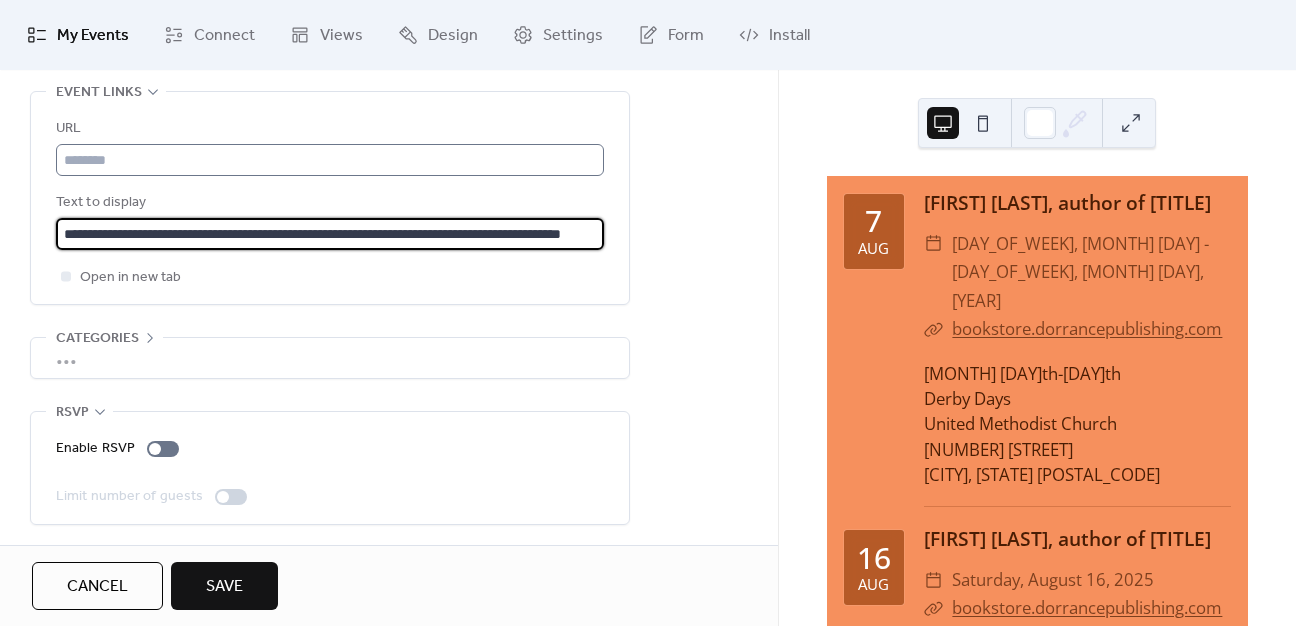 type on "**********" 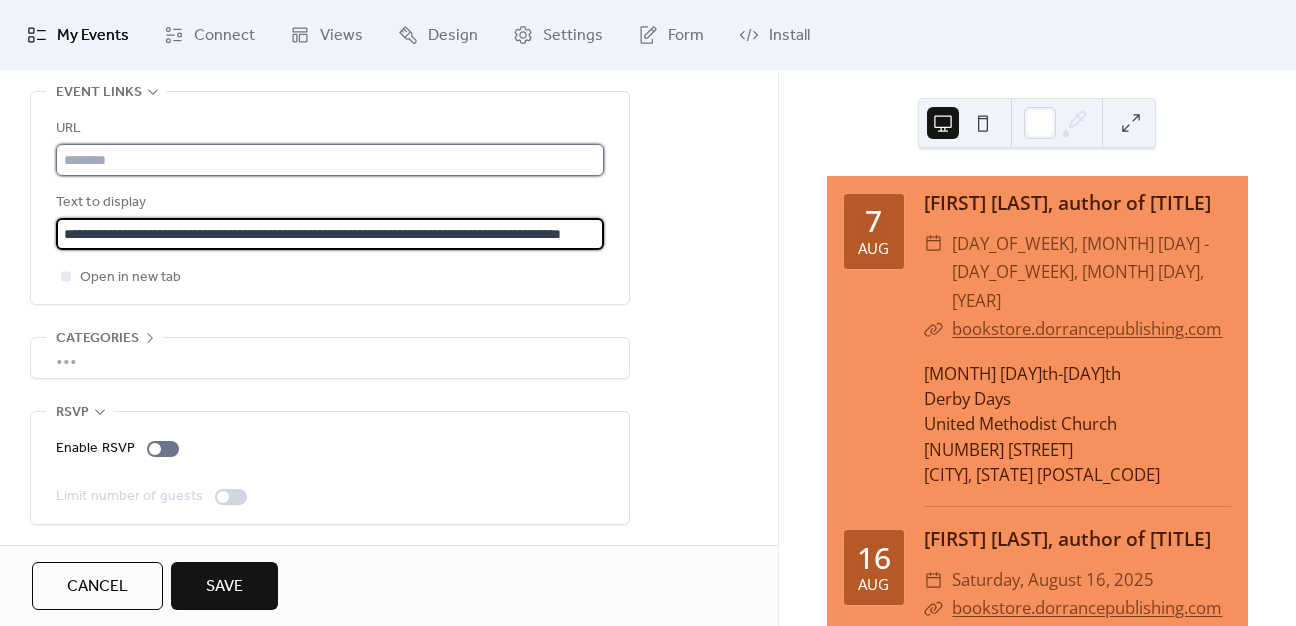 click at bounding box center [330, 160] 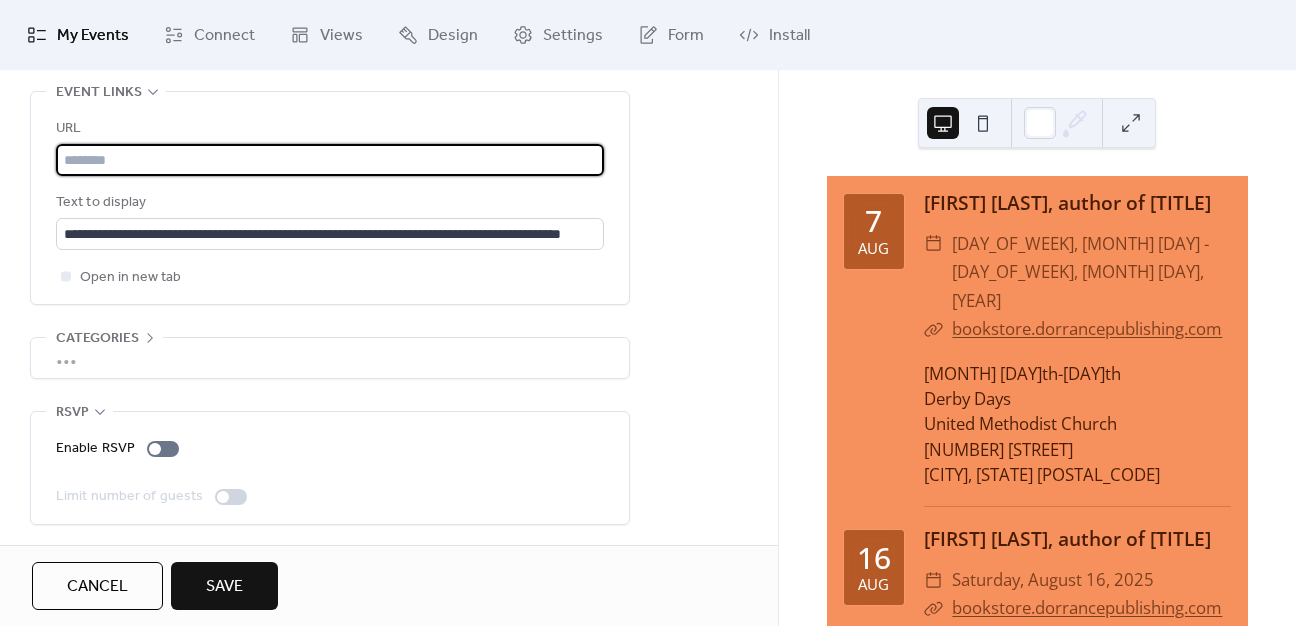 scroll, scrollTop: 0, scrollLeft: 0, axis: both 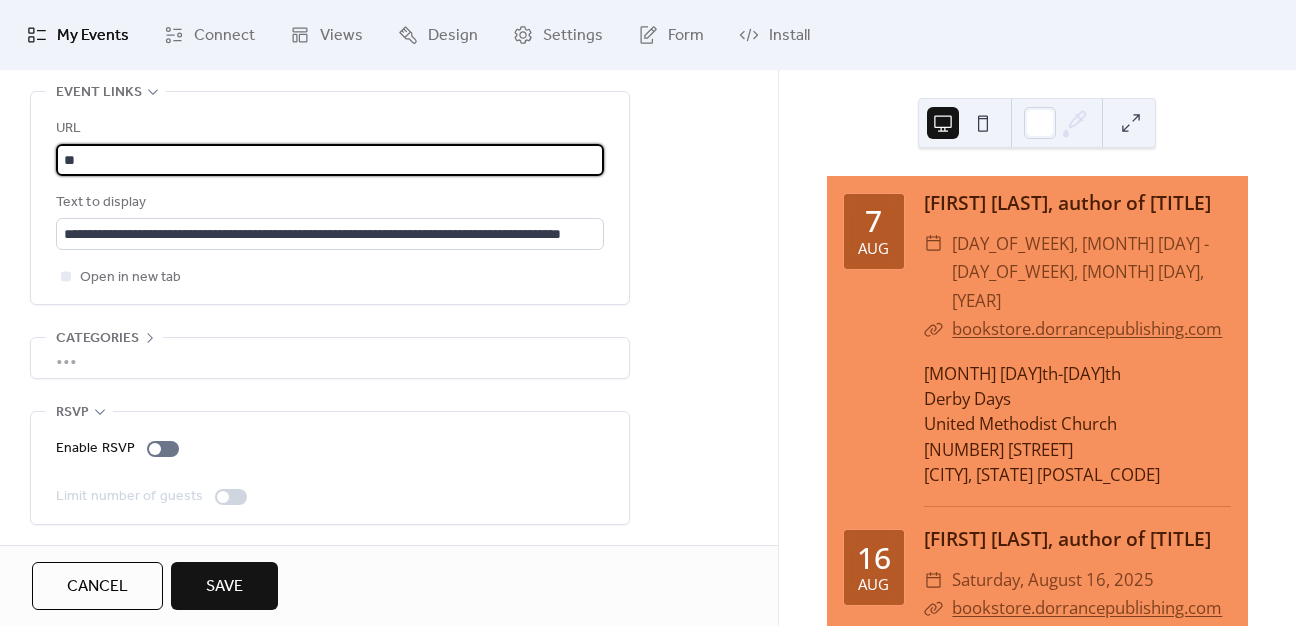 type on "*" 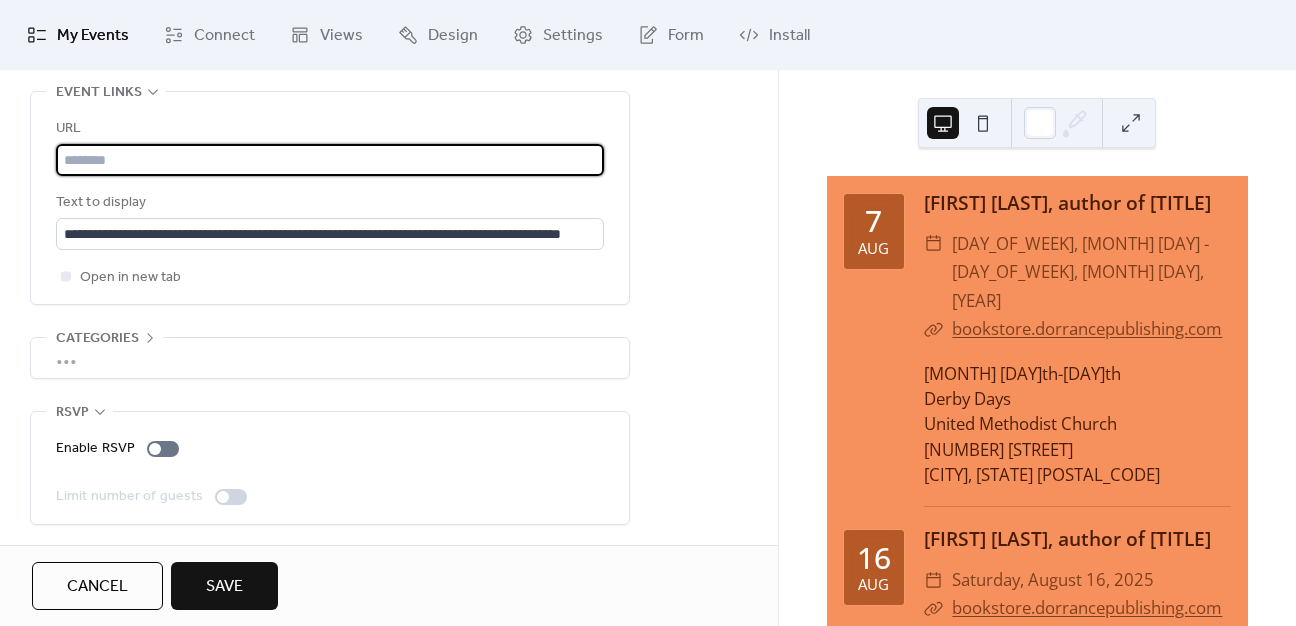 paste on "**********" 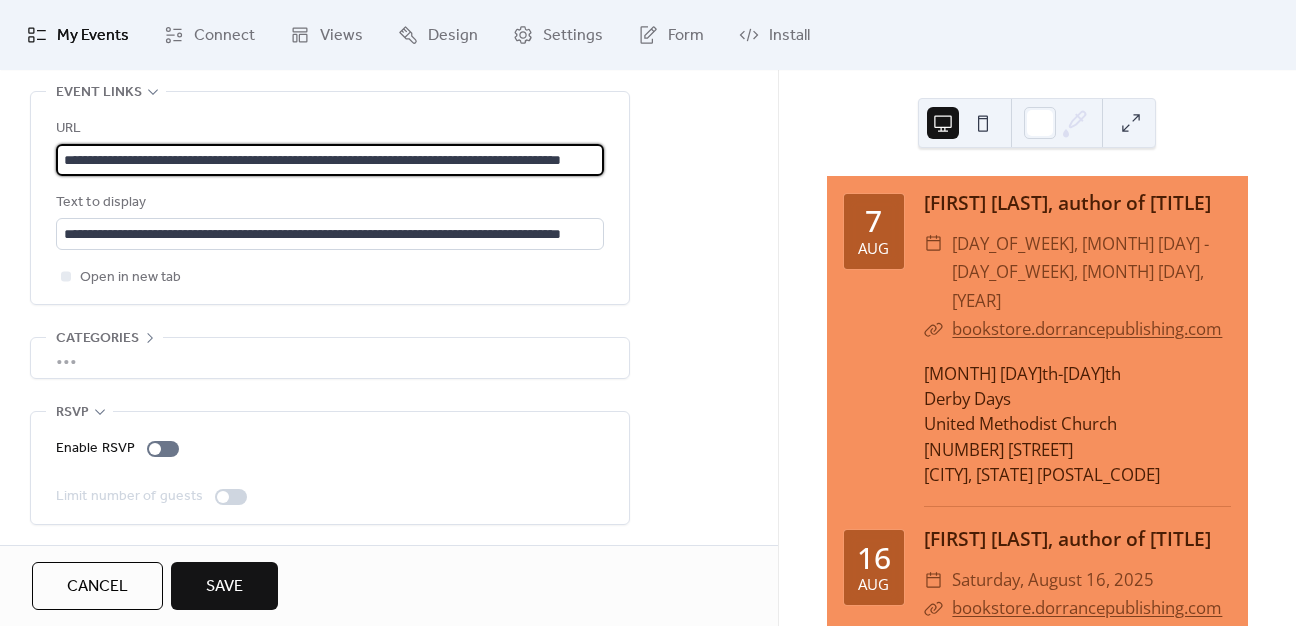 scroll, scrollTop: 0, scrollLeft: 180, axis: horizontal 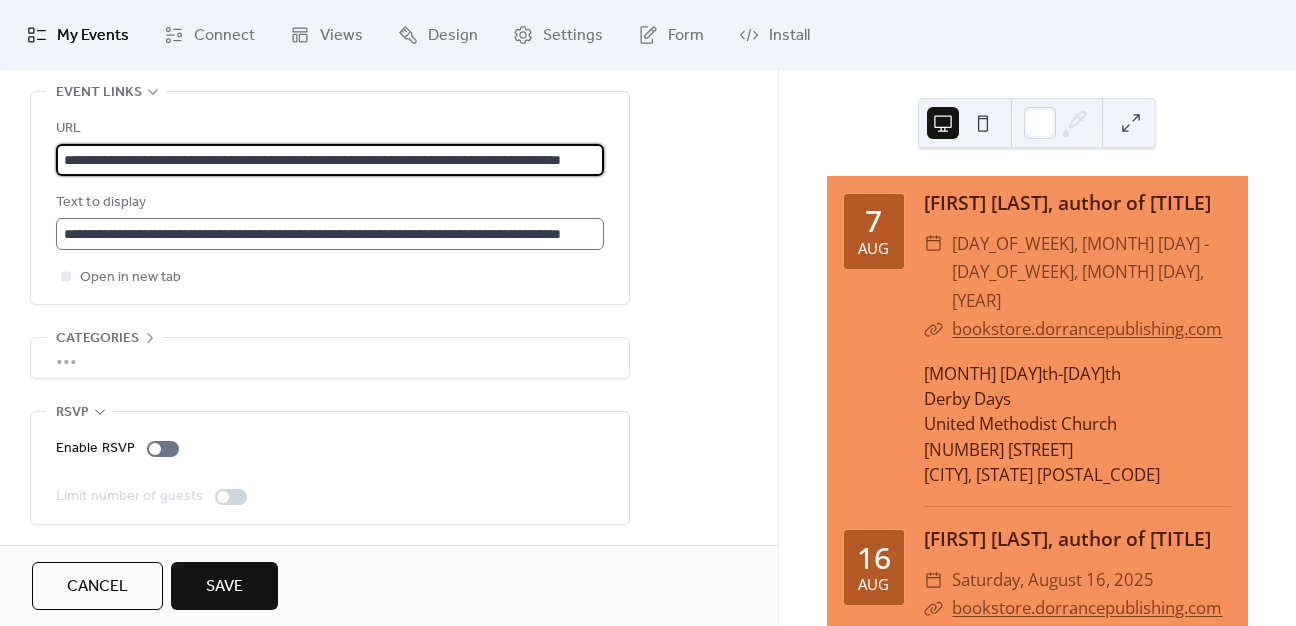 type on "**********" 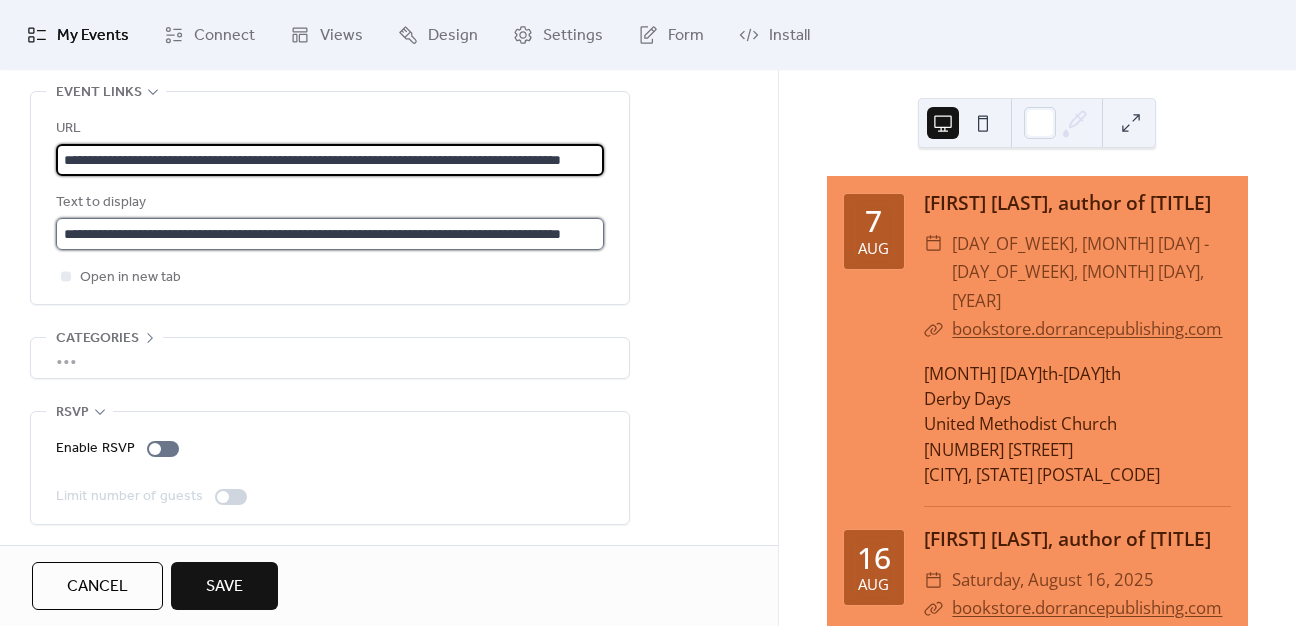 click on "**********" at bounding box center (330, 234) 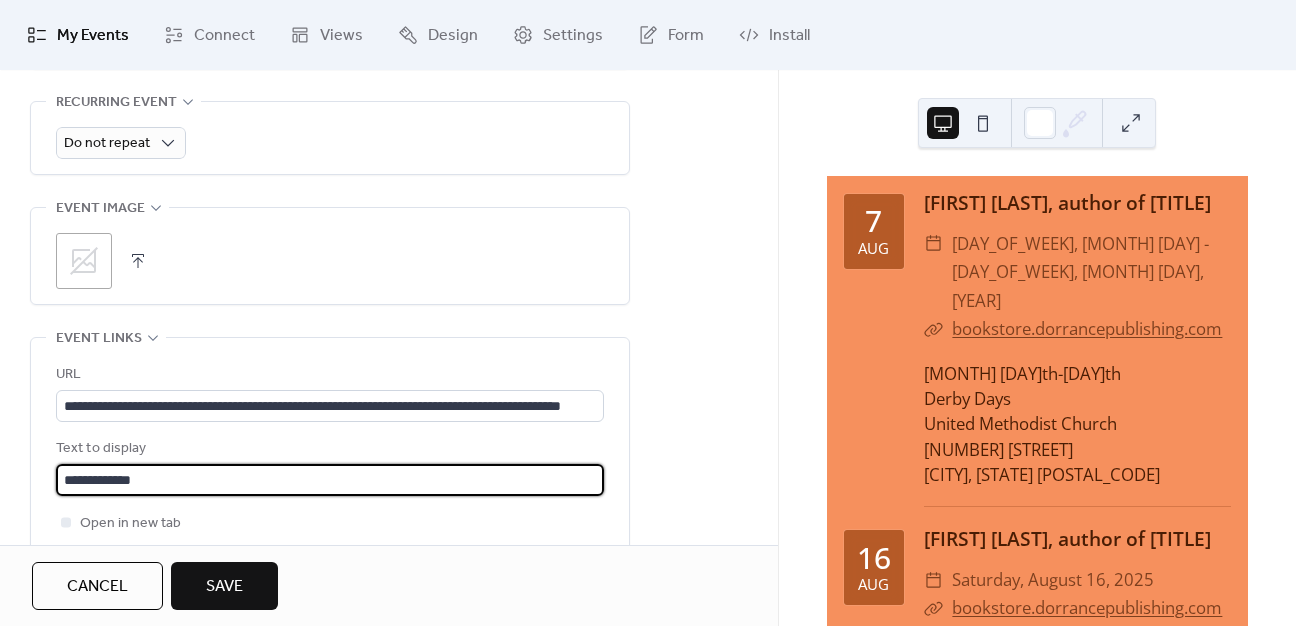 scroll, scrollTop: 761, scrollLeft: 0, axis: vertical 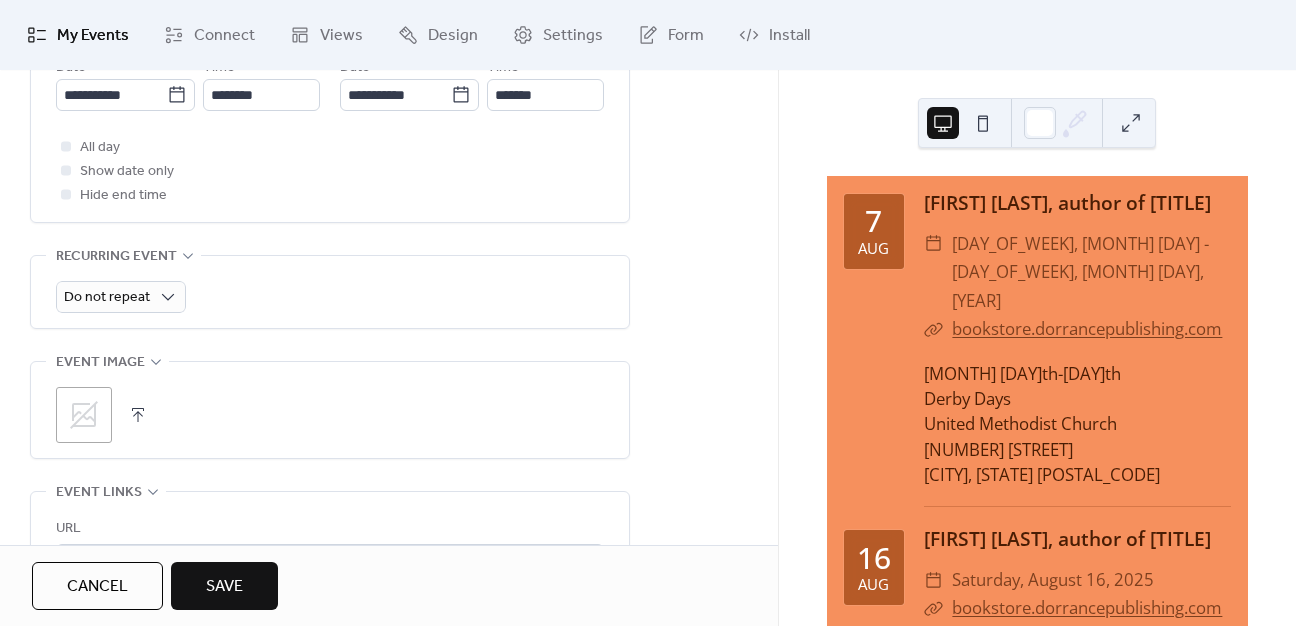 type on "**********" 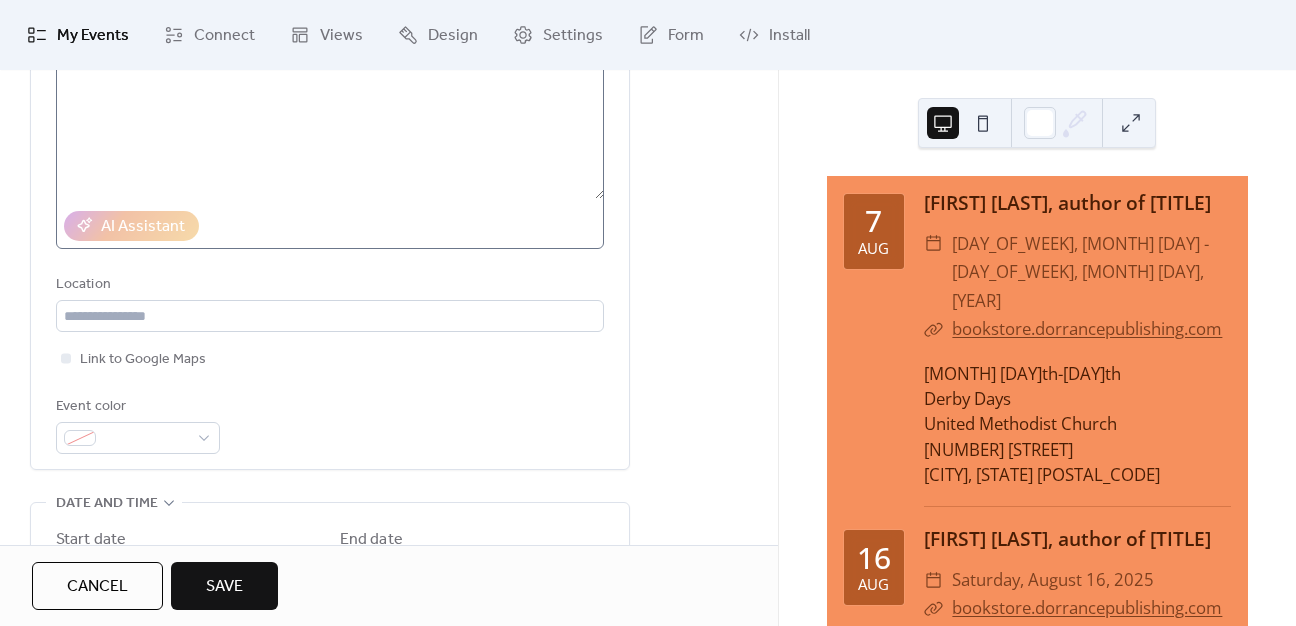 scroll, scrollTop: 61, scrollLeft: 0, axis: vertical 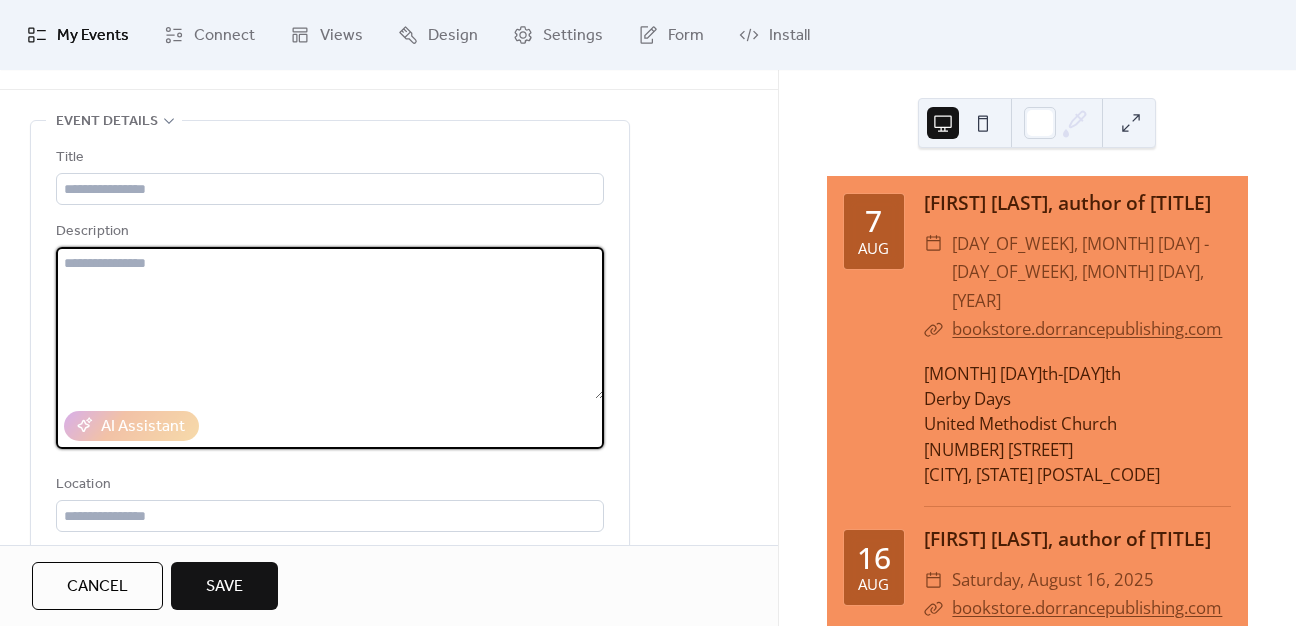 click at bounding box center (330, 323) 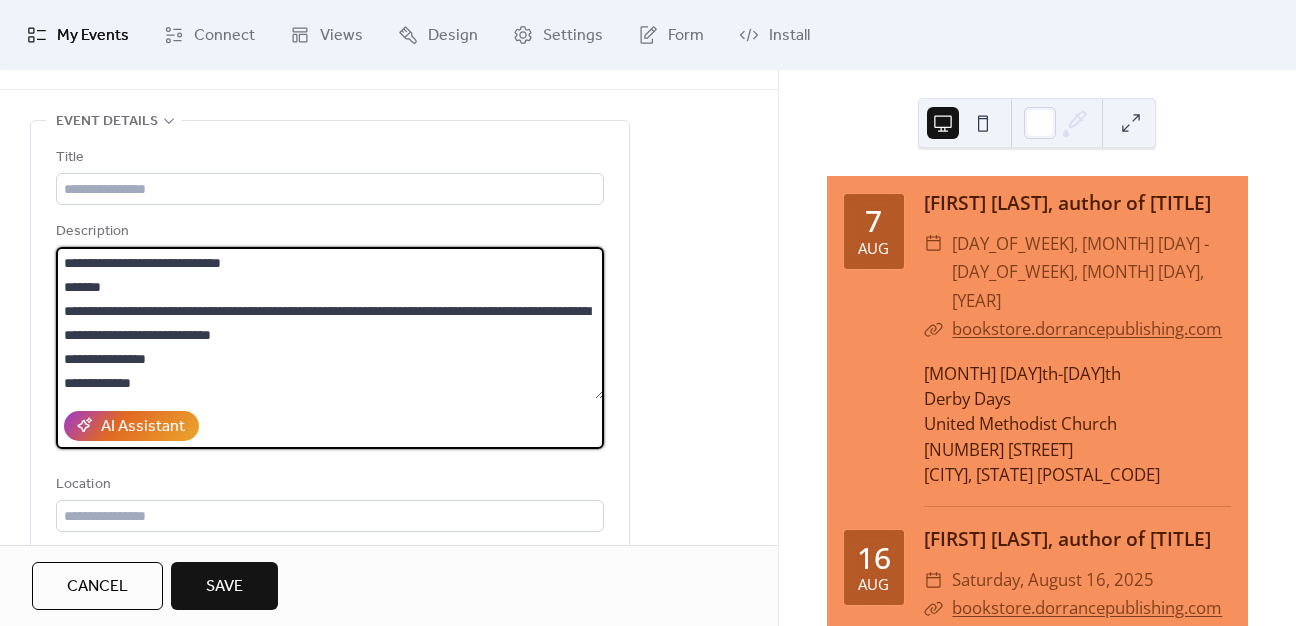 scroll, scrollTop: 69, scrollLeft: 0, axis: vertical 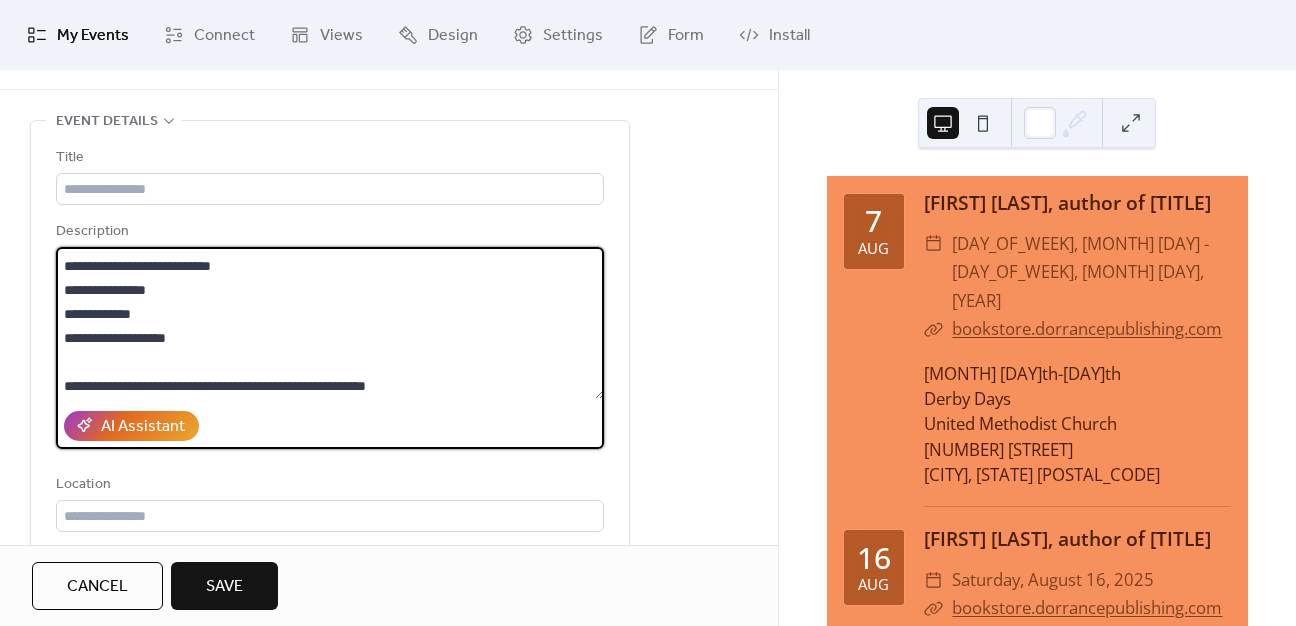 click on "**********" at bounding box center (330, 323) 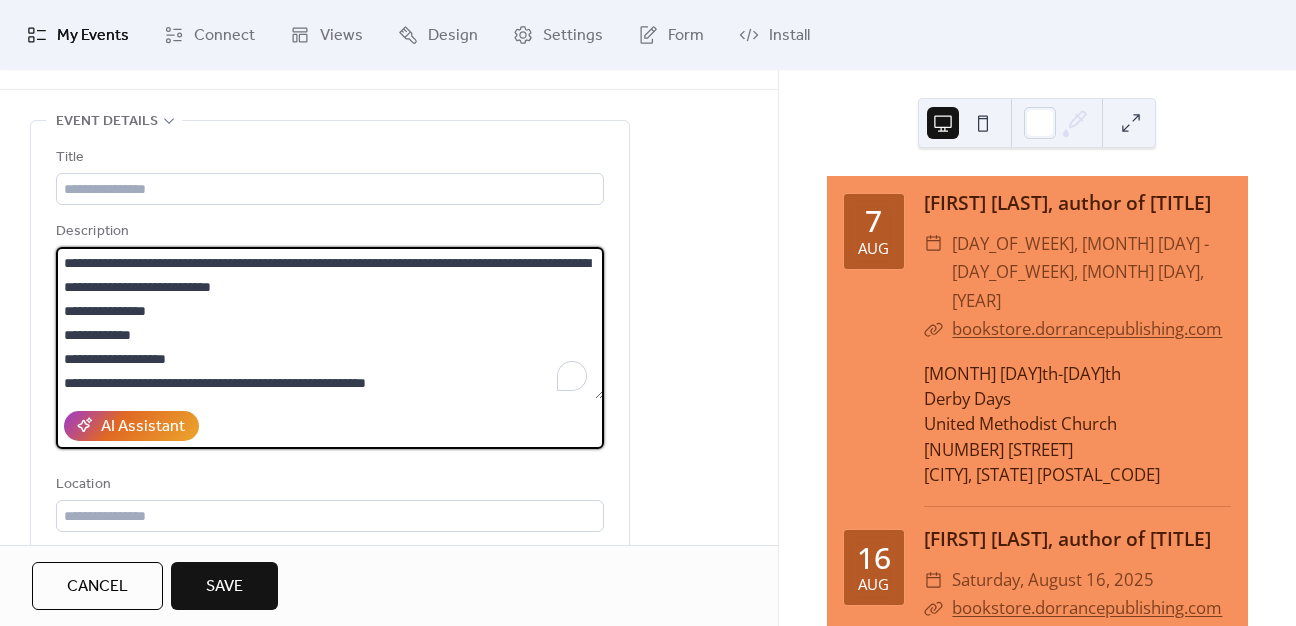 scroll, scrollTop: 48, scrollLeft: 0, axis: vertical 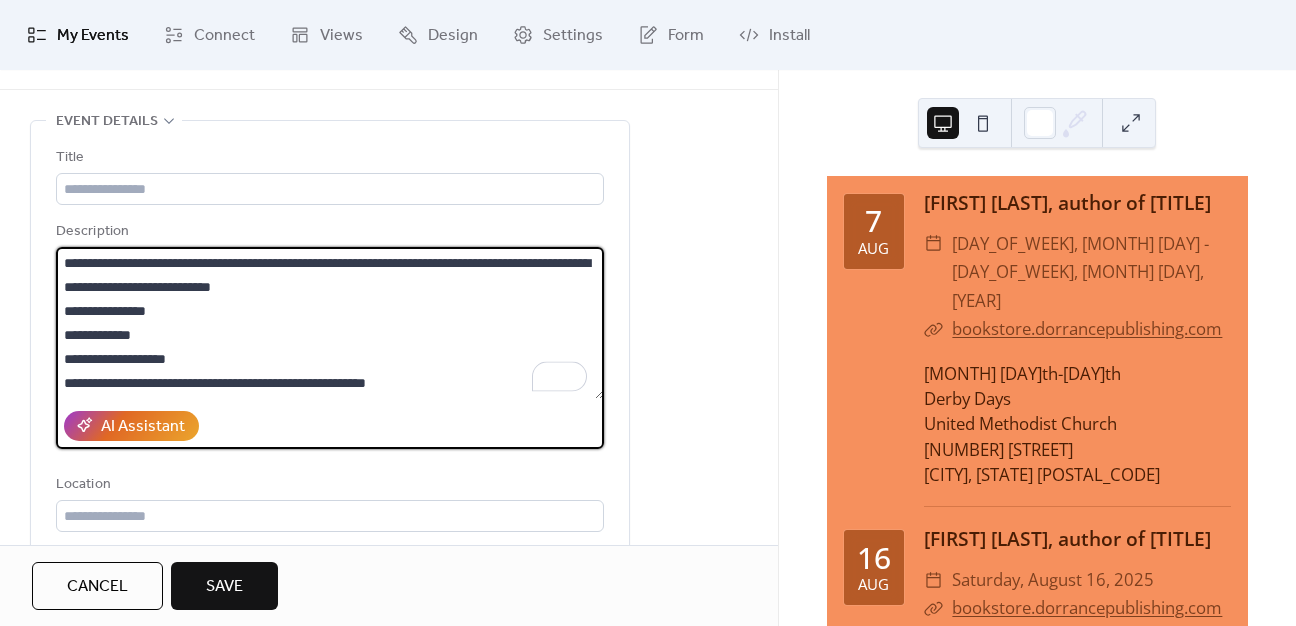 drag, startPoint x: 495, startPoint y: 396, endPoint x: 269, endPoint y: 384, distance: 226.31836 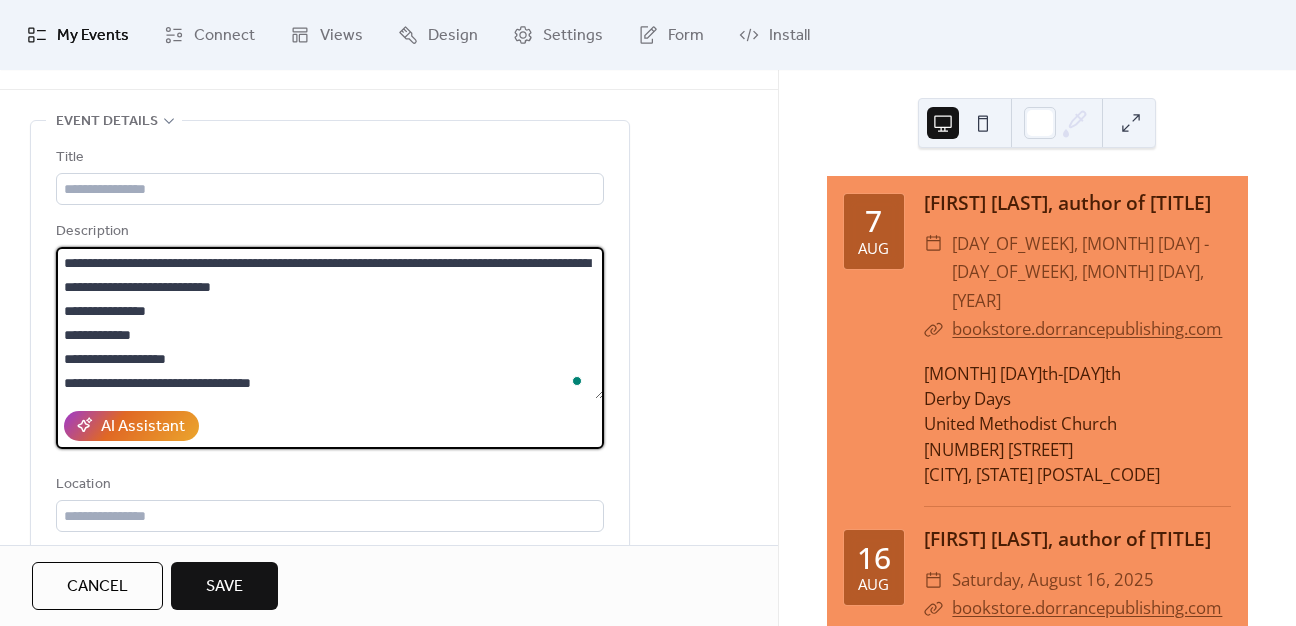 scroll, scrollTop: 12, scrollLeft: 0, axis: vertical 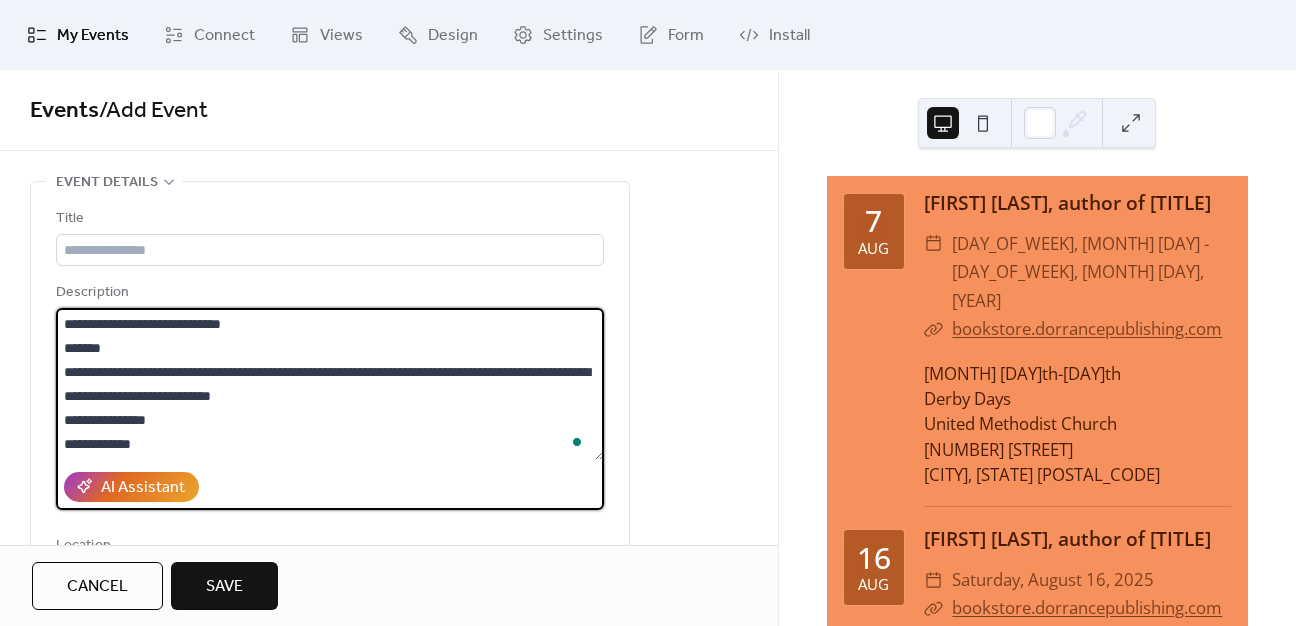 type on "**********" 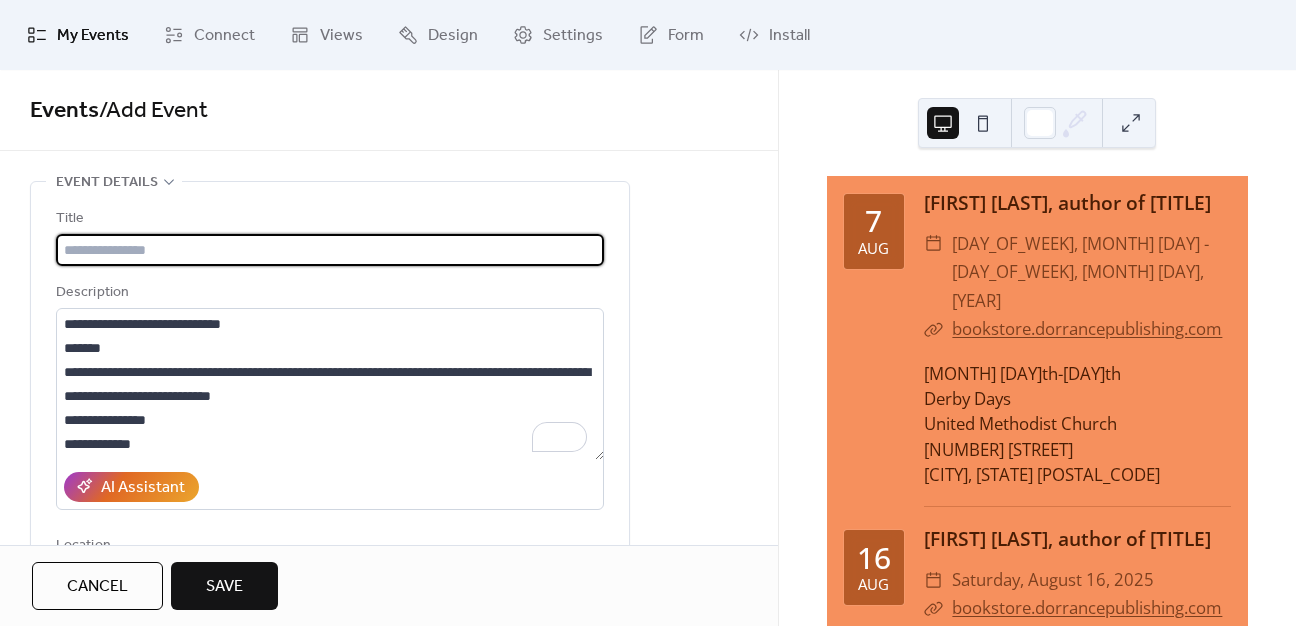 click at bounding box center [330, 250] 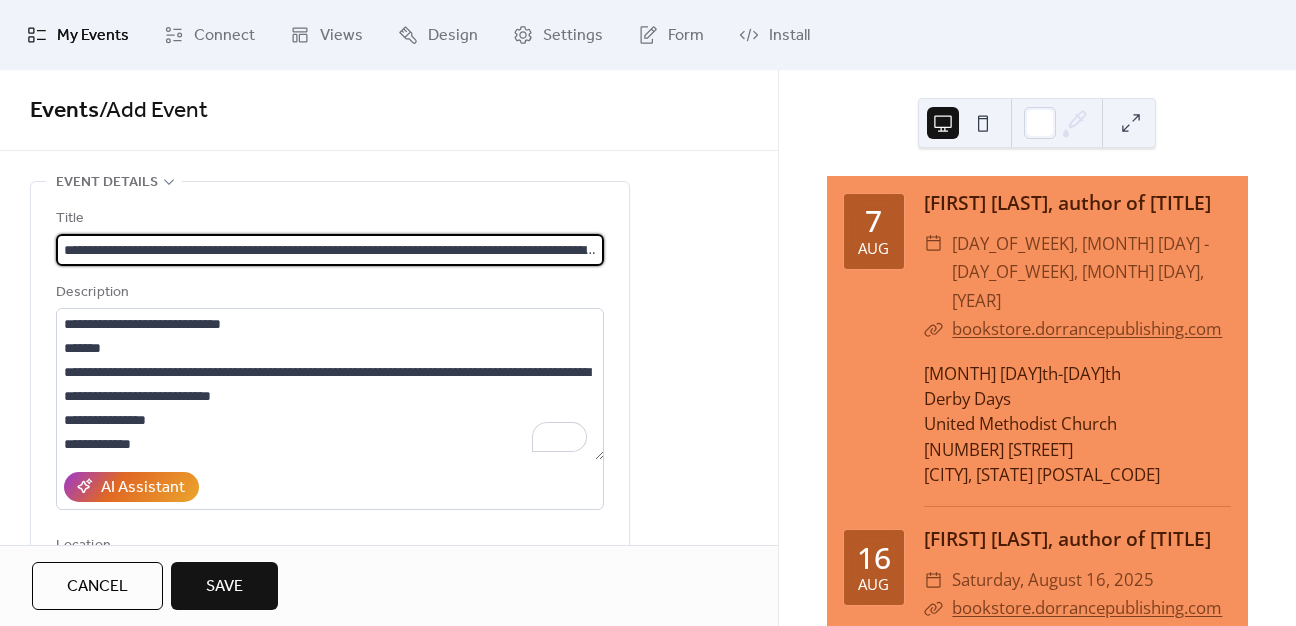 scroll, scrollTop: 0, scrollLeft: 148, axis: horizontal 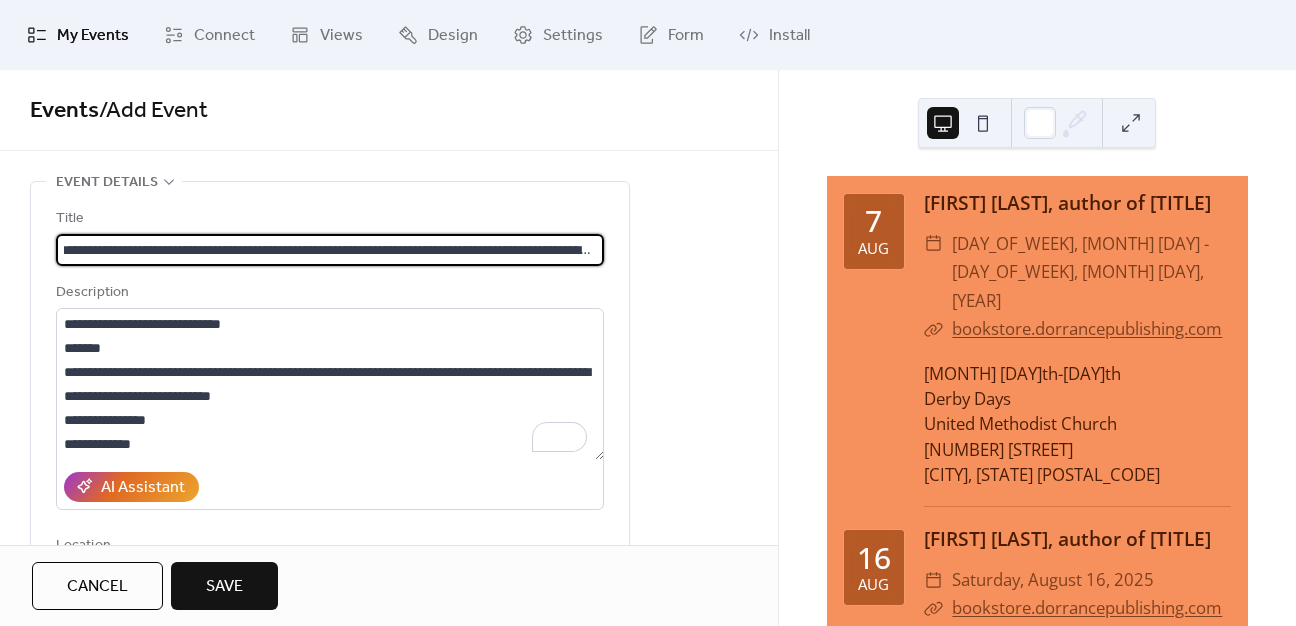 type on "**********" 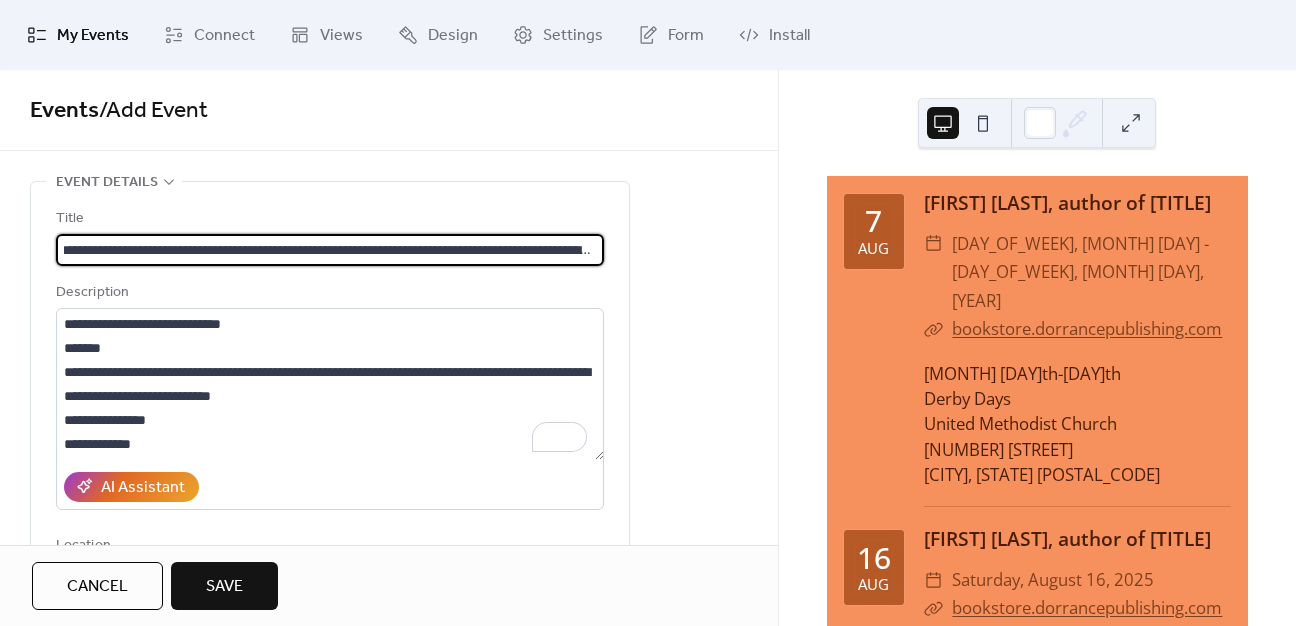 scroll, scrollTop: 0, scrollLeft: 0, axis: both 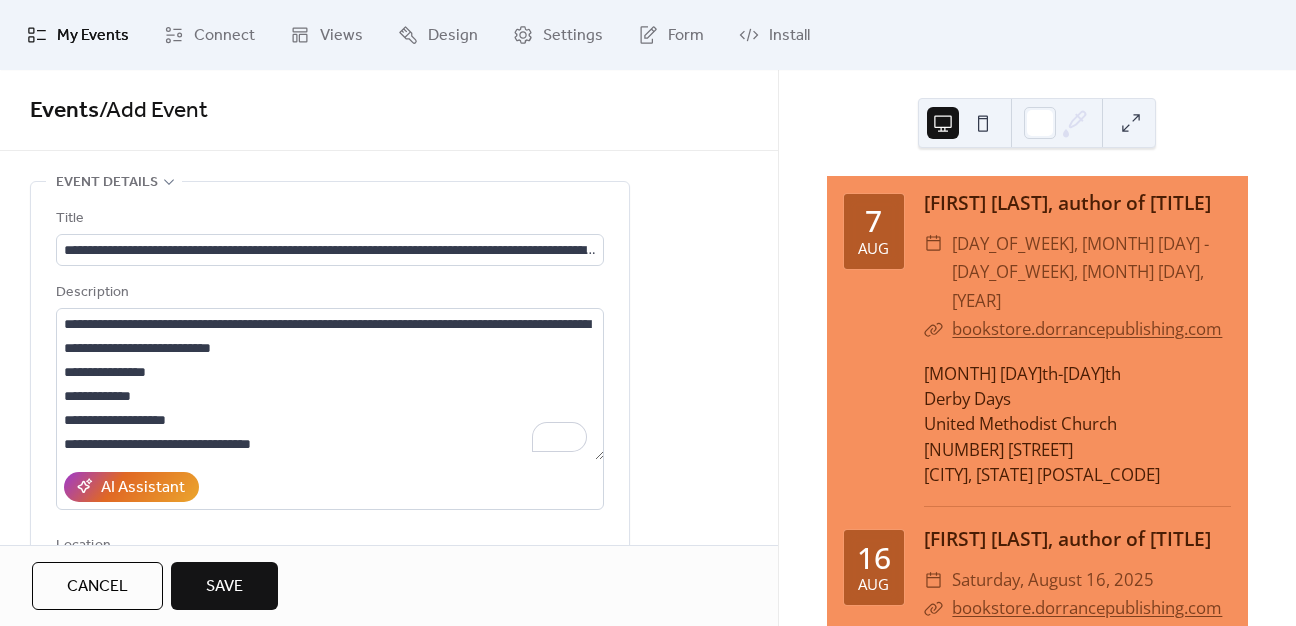 click on "Save" at bounding box center (224, 586) 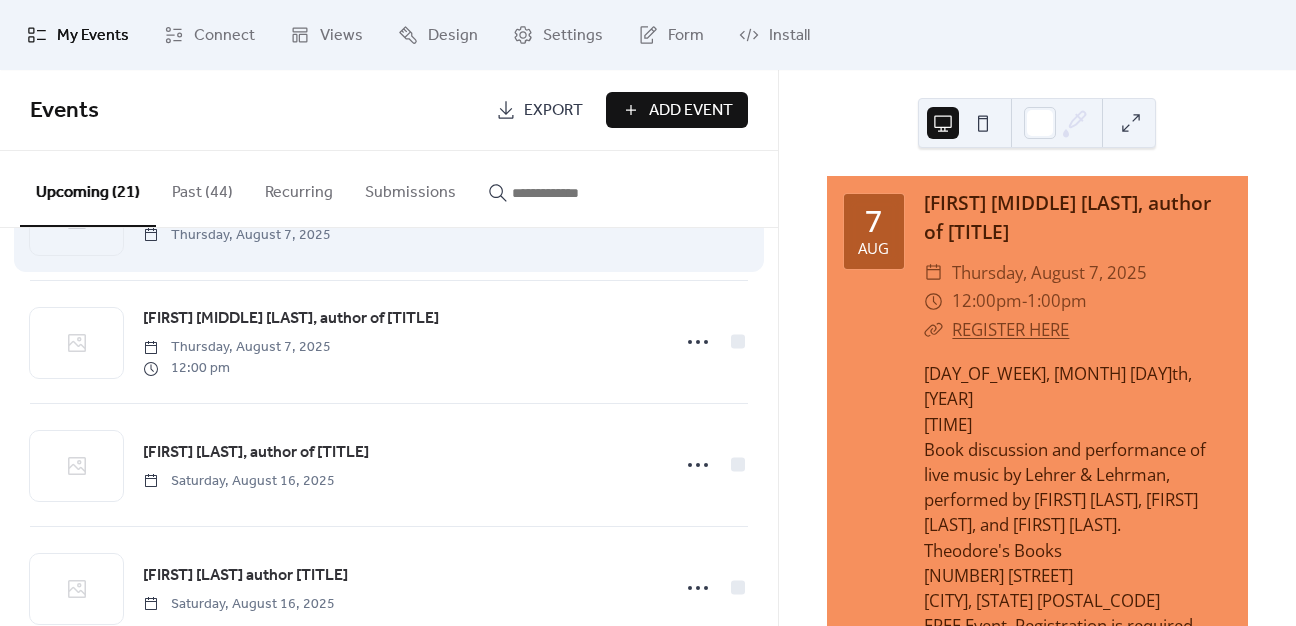 scroll, scrollTop: 0, scrollLeft: 0, axis: both 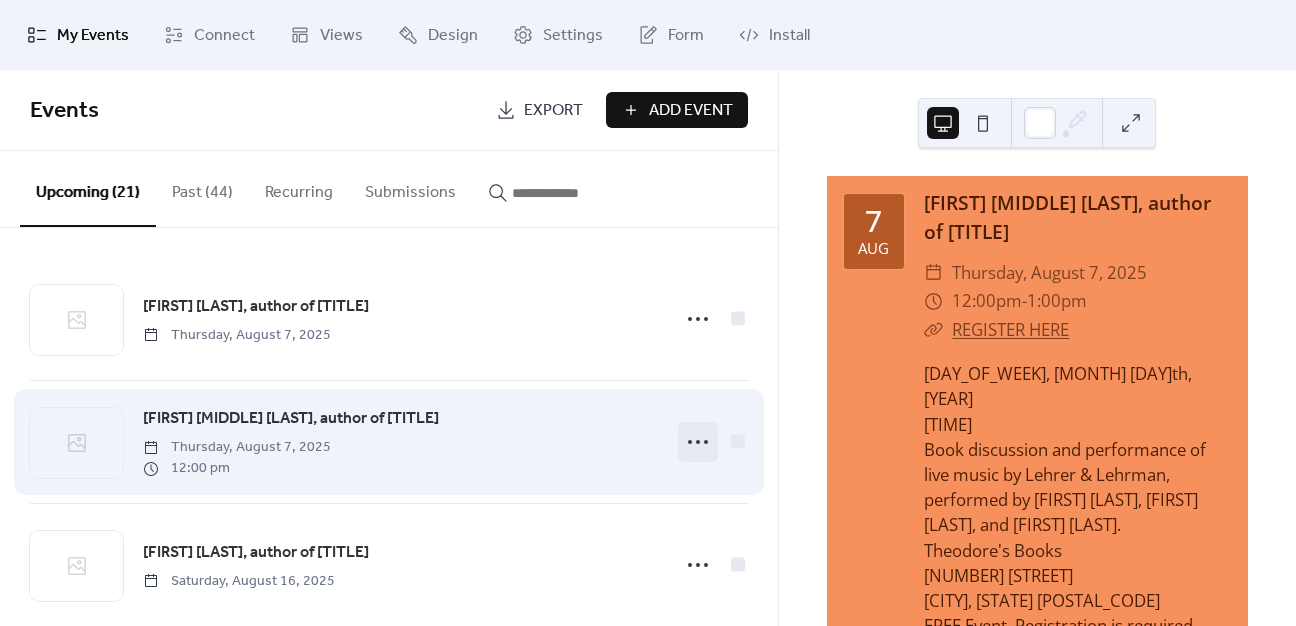 click 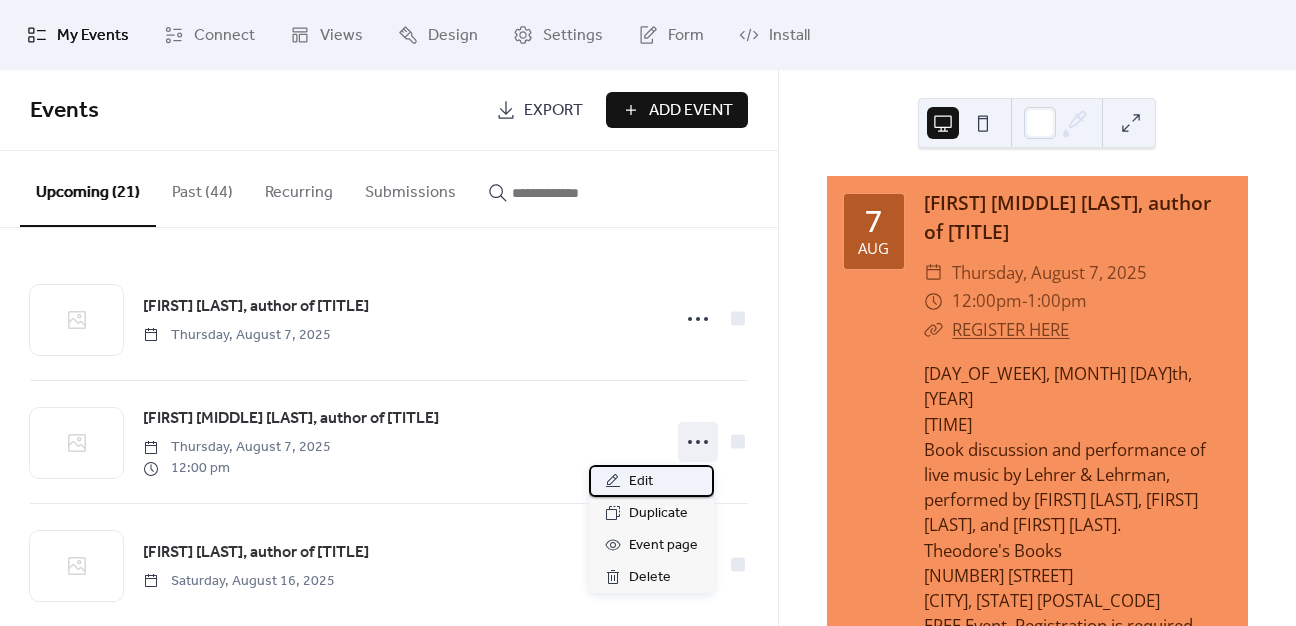 click on "Edit" at bounding box center (651, 481) 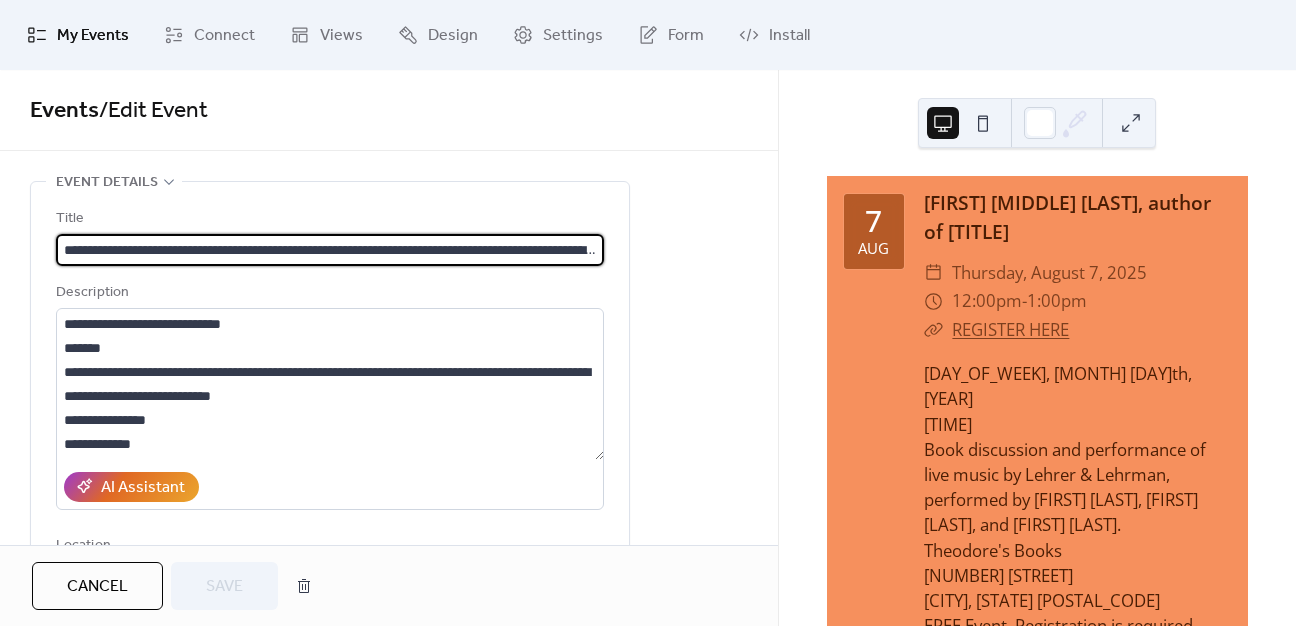 scroll, scrollTop: 0, scrollLeft: 148, axis: horizontal 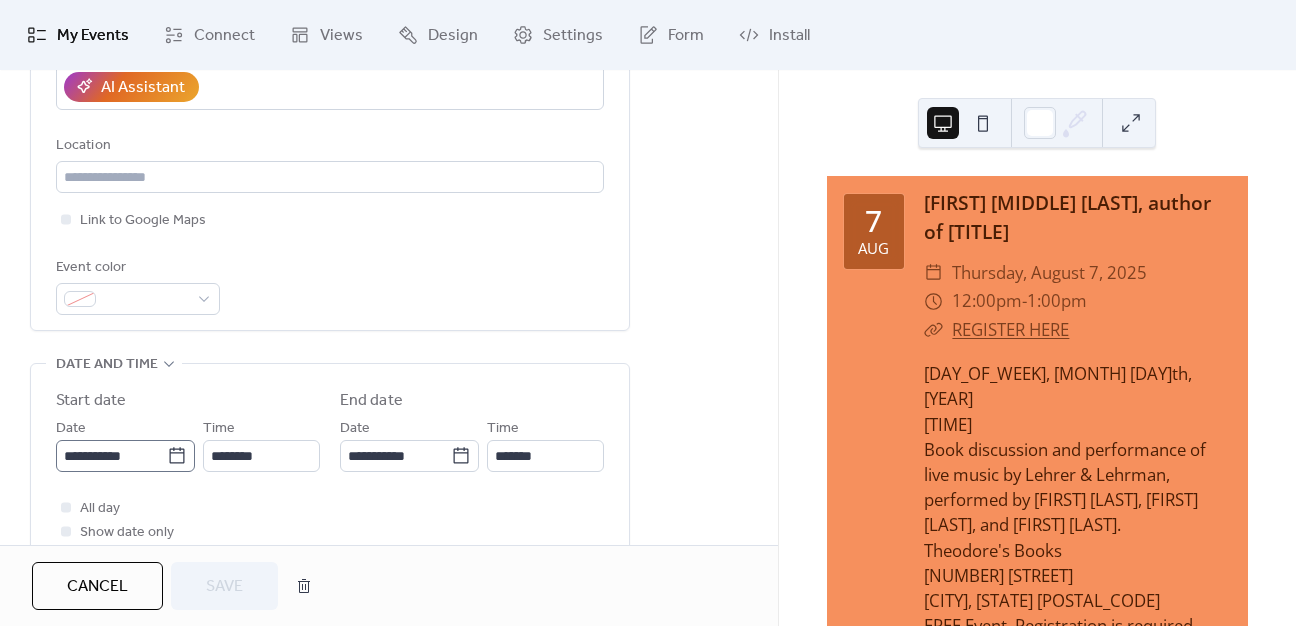 click 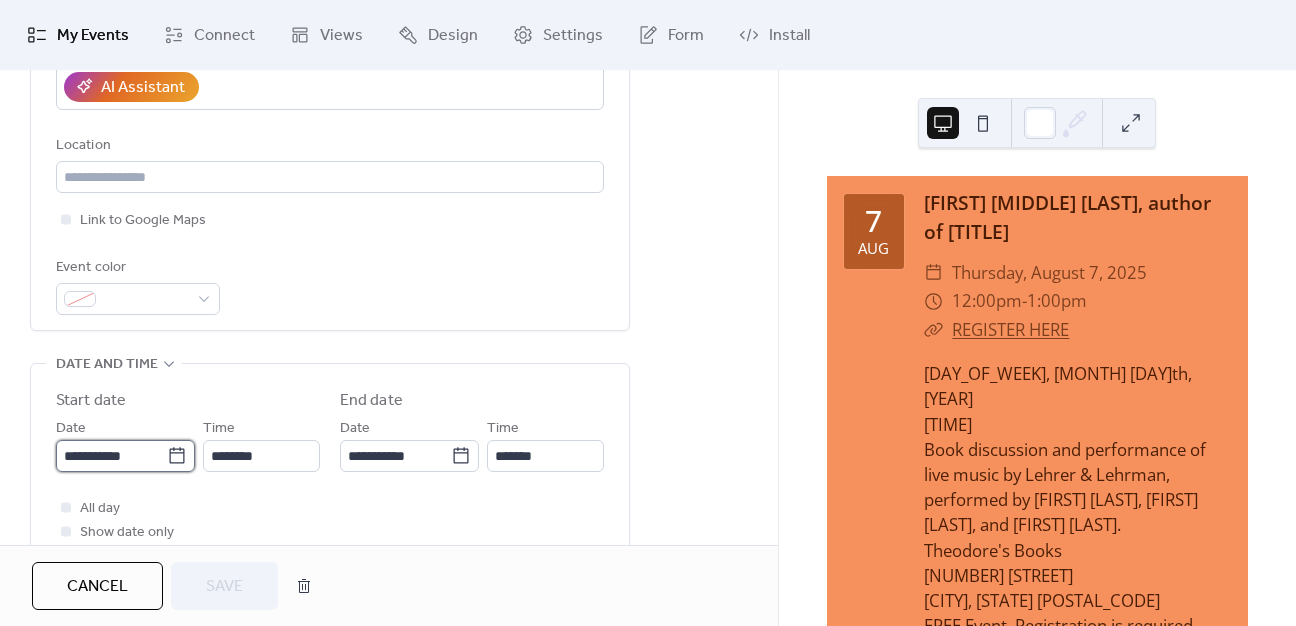 click on "**********" at bounding box center [111, 456] 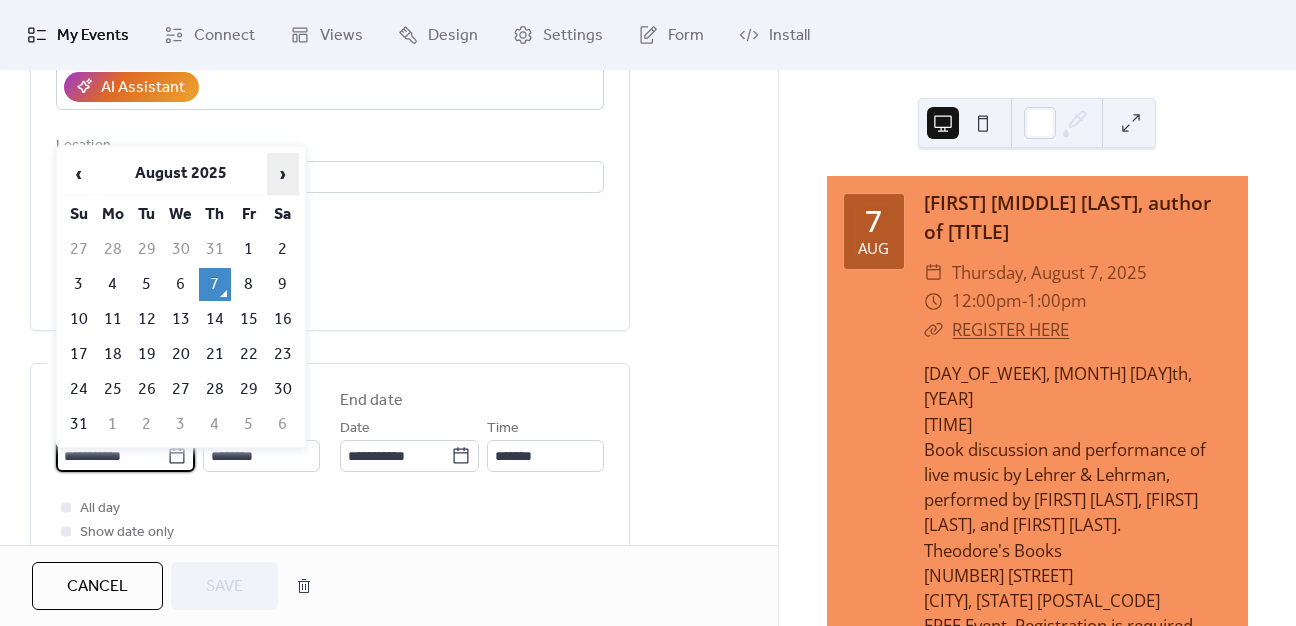 click on "›" at bounding box center (283, 174) 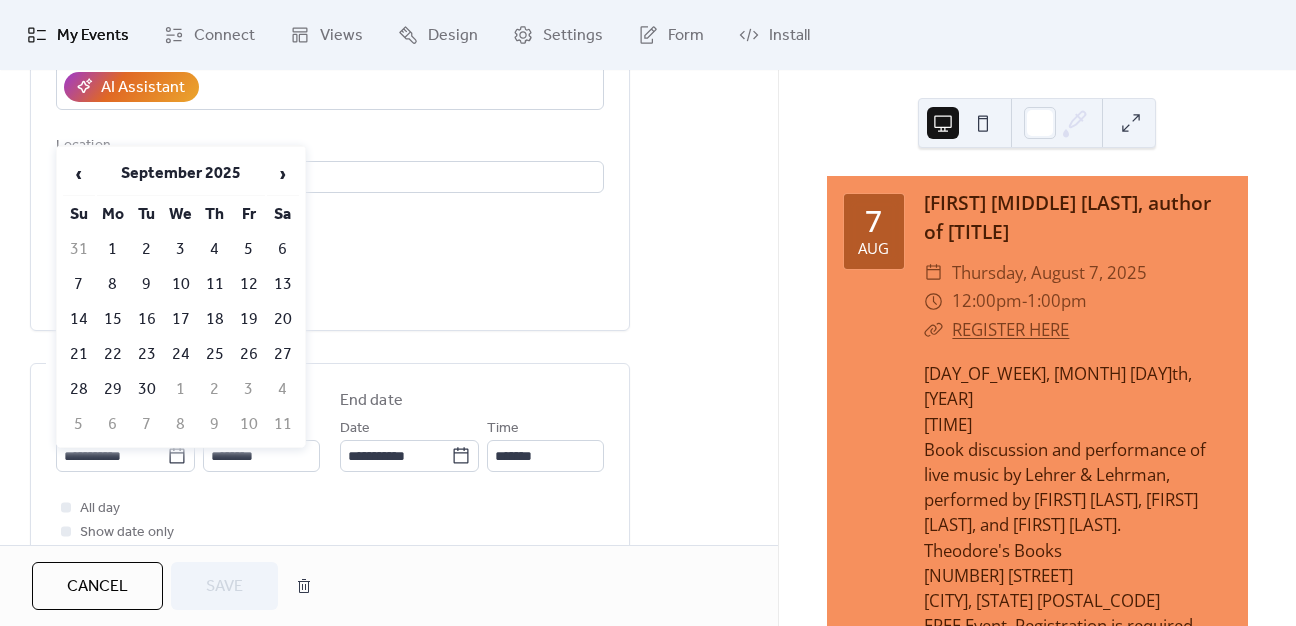 drag, startPoint x: 176, startPoint y: 275, endPoint x: 192, endPoint y: 293, distance: 24.083189 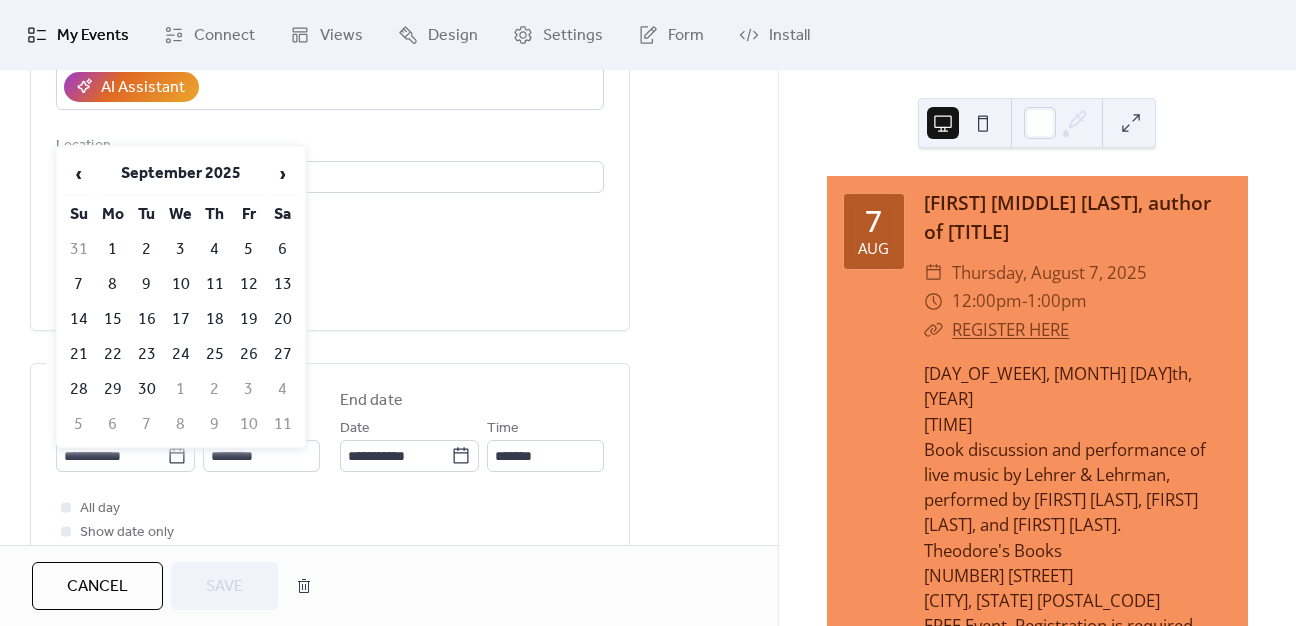 click on "10" at bounding box center [181, 284] 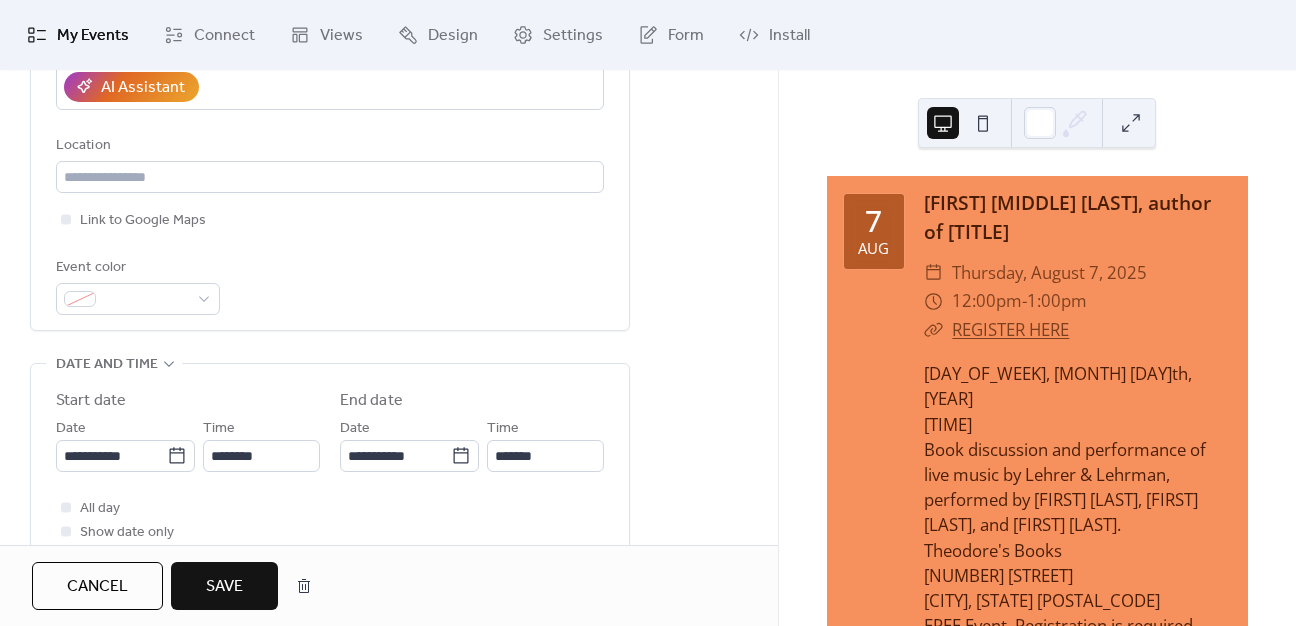 click on "Time ********" at bounding box center [261, 444] 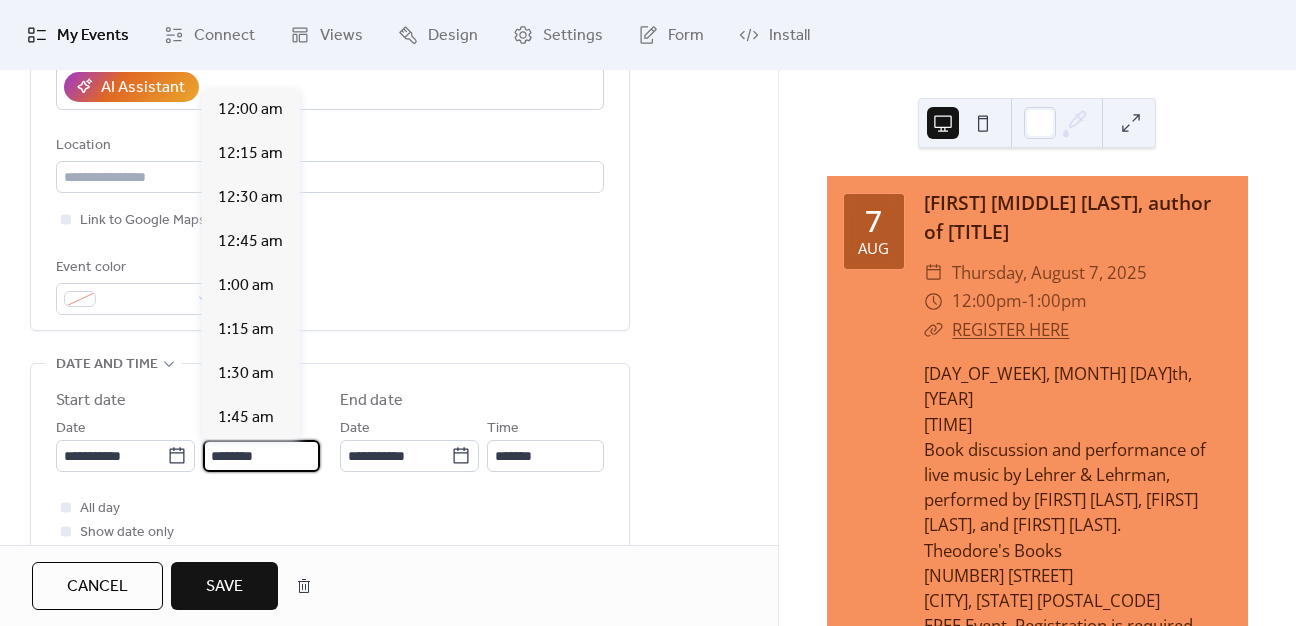 scroll, scrollTop: 2112, scrollLeft: 0, axis: vertical 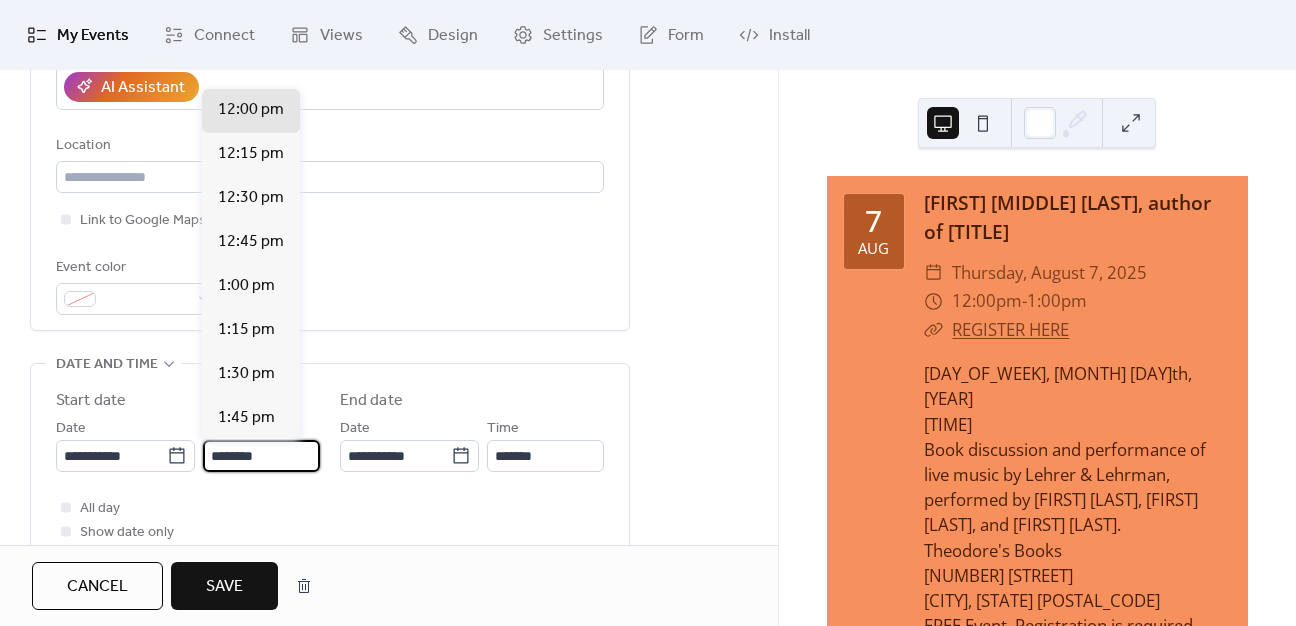 click on "********" at bounding box center (261, 456) 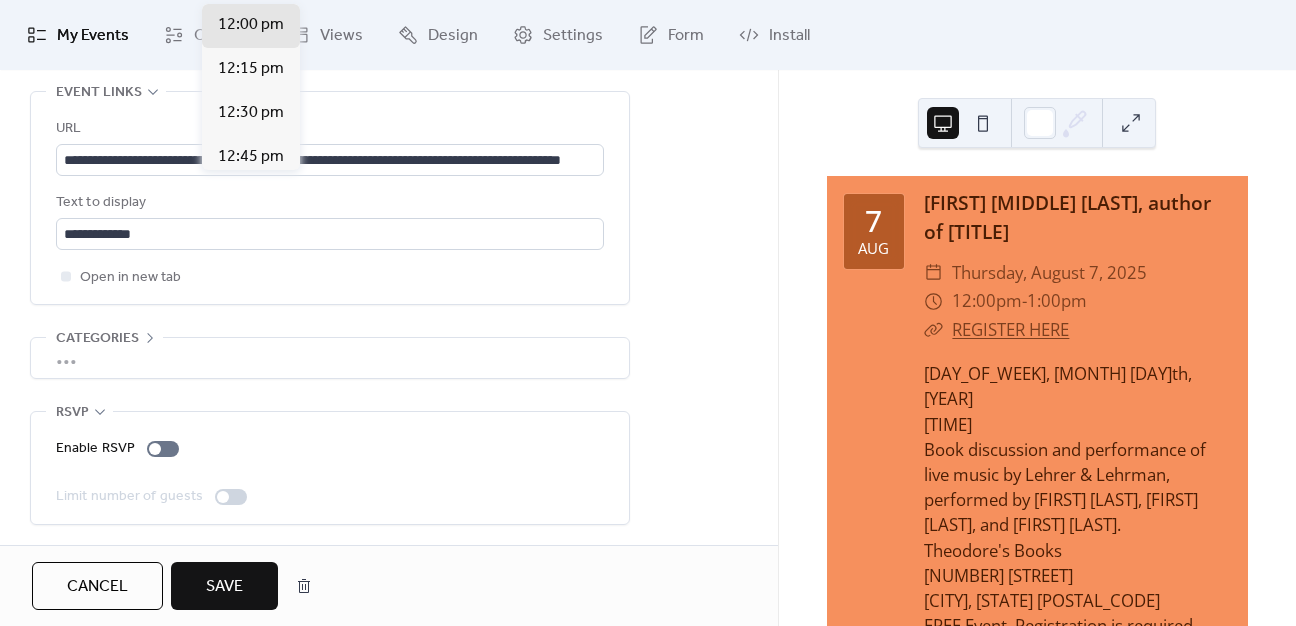 scroll, scrollTop: 562, scrollLeft: 0, axis: vertical 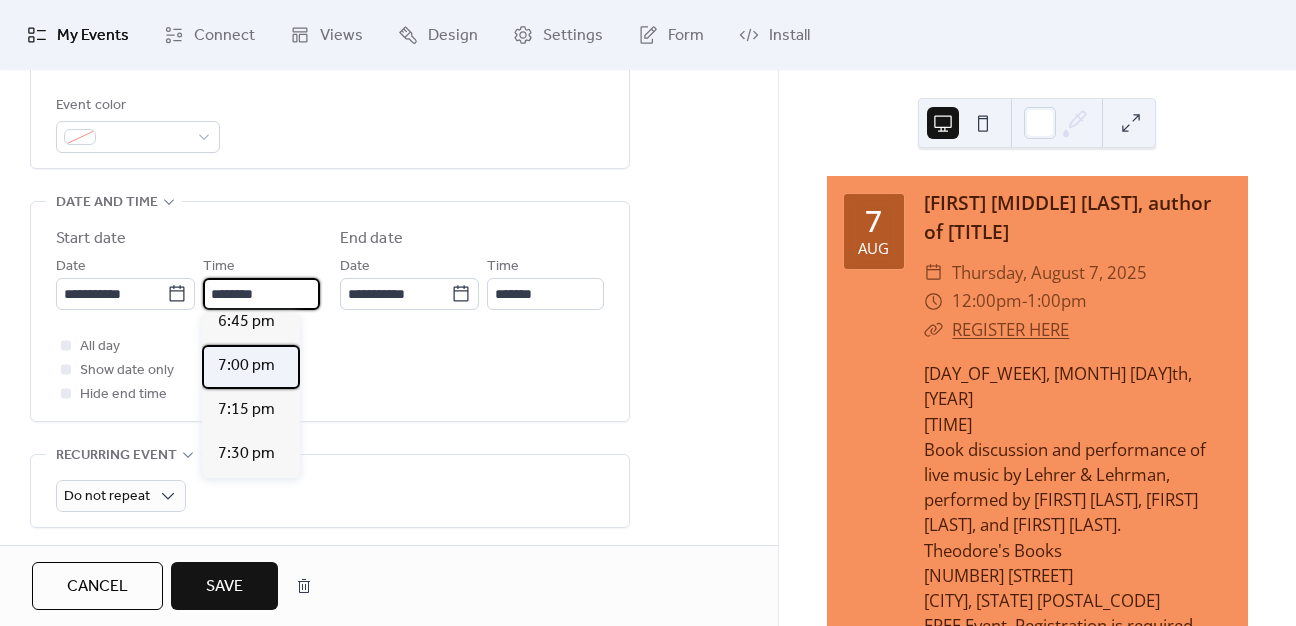 click on "7:00 pm" at bounding box center [246, 366] 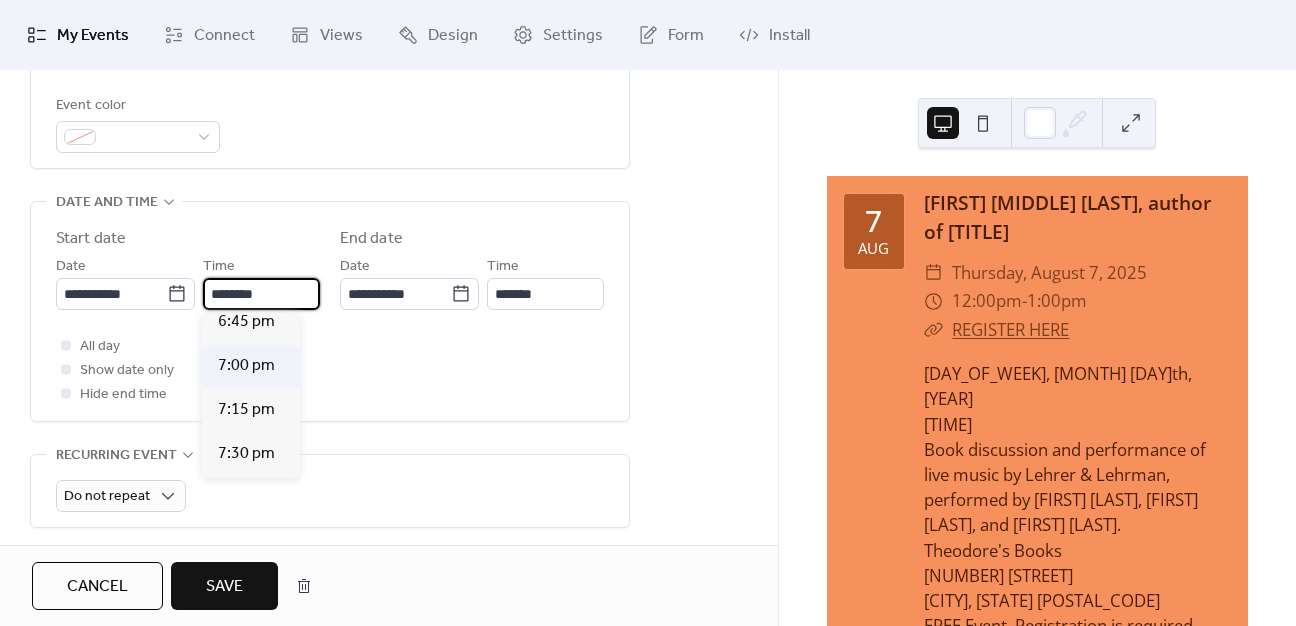 type on "*******" 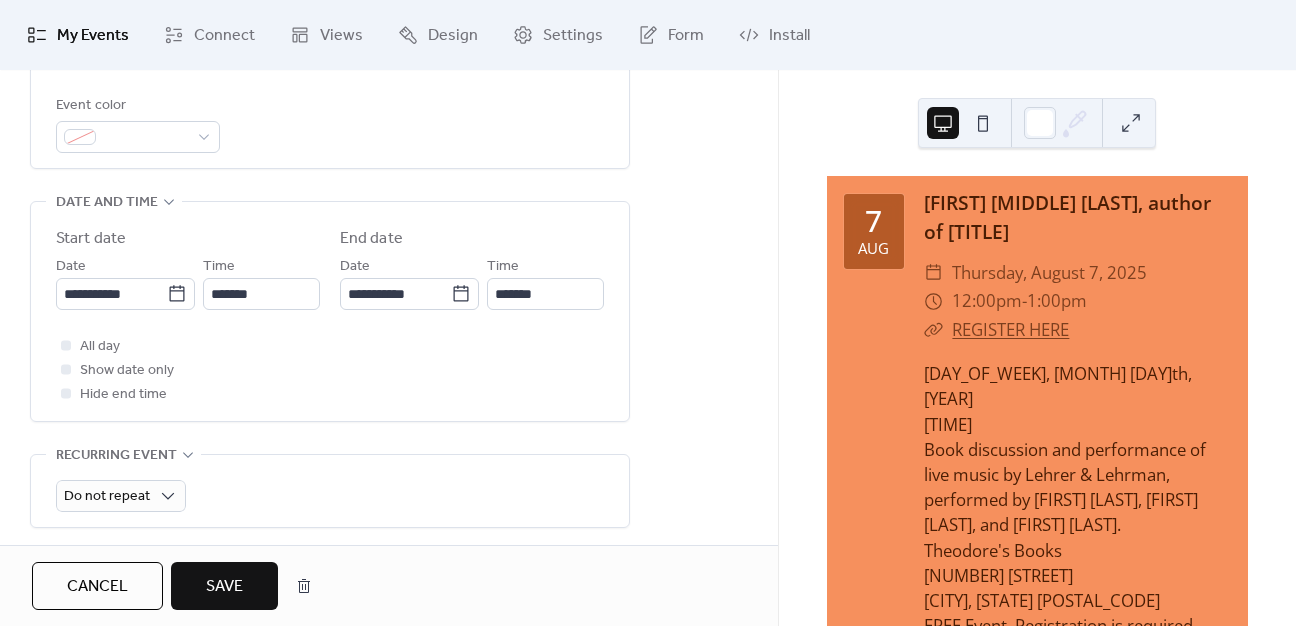 click on "All day Show date only Hide end time" at bounding box center (330, 370) 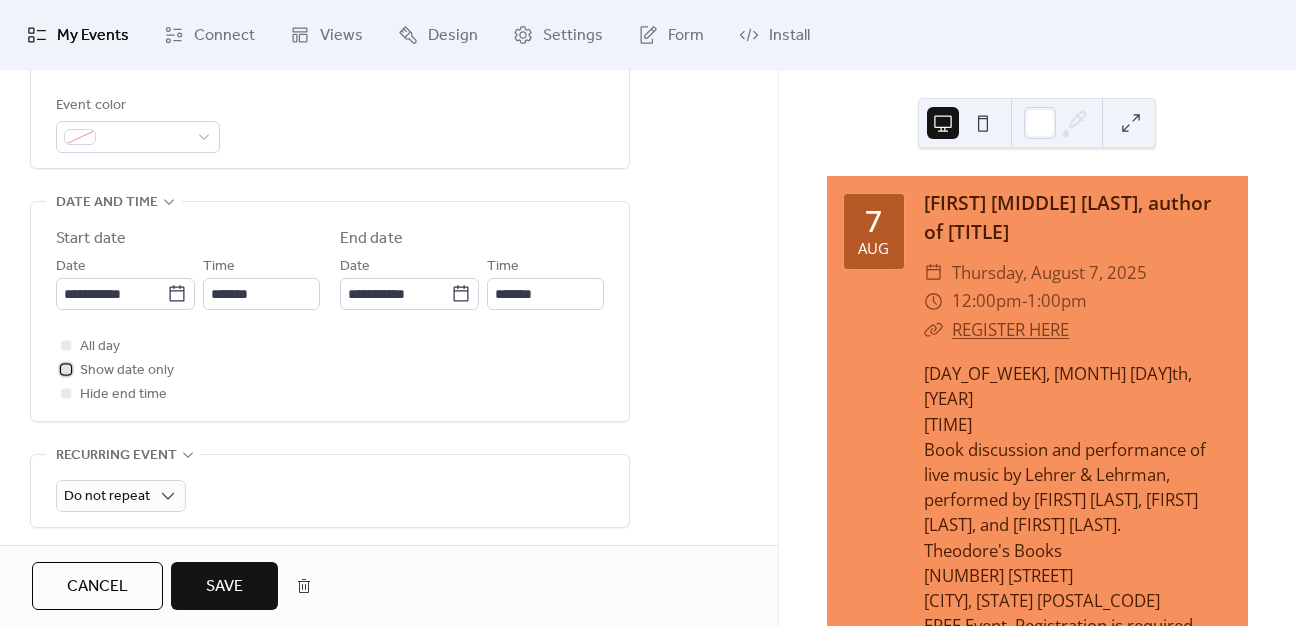 click at bounding box center (66, 369) 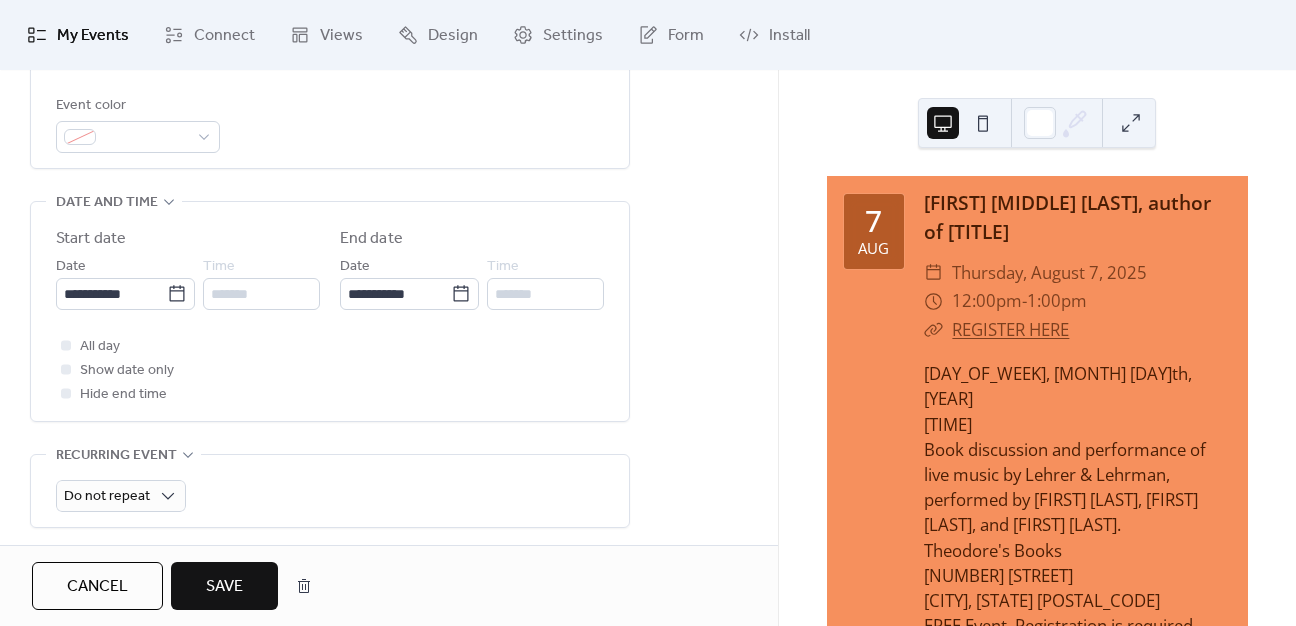 click on "Save" at bounding box center [224, 586] 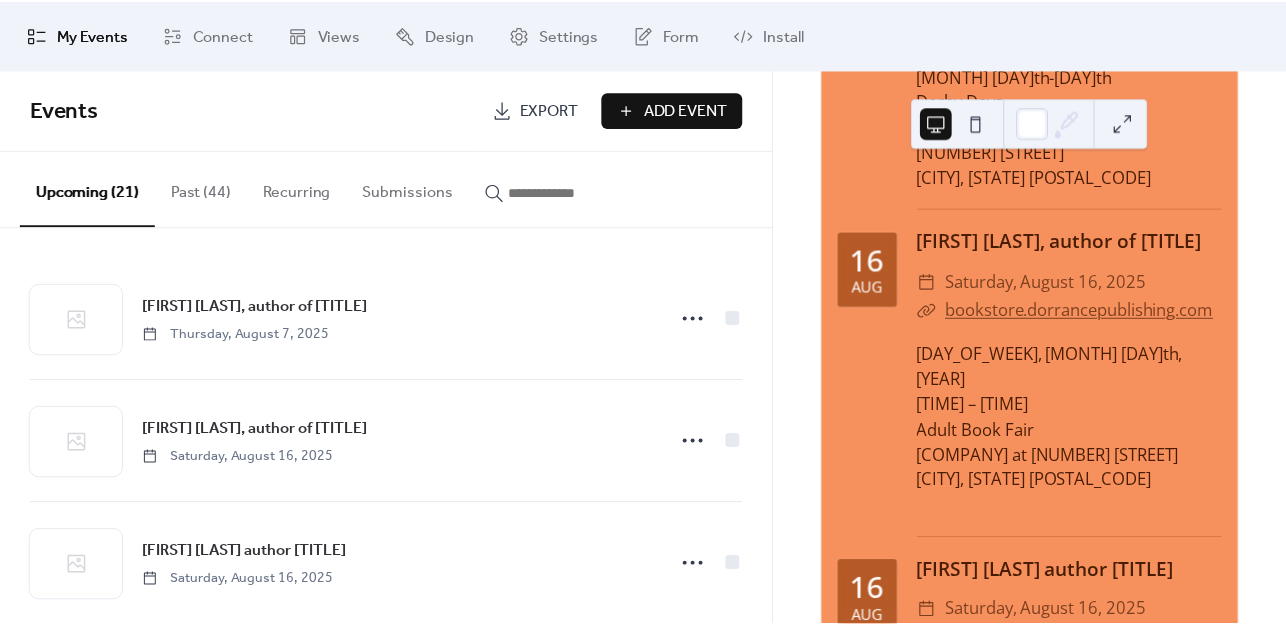 scroll, scrollTop: 300, scrollLeft: 0, axis: vertical 